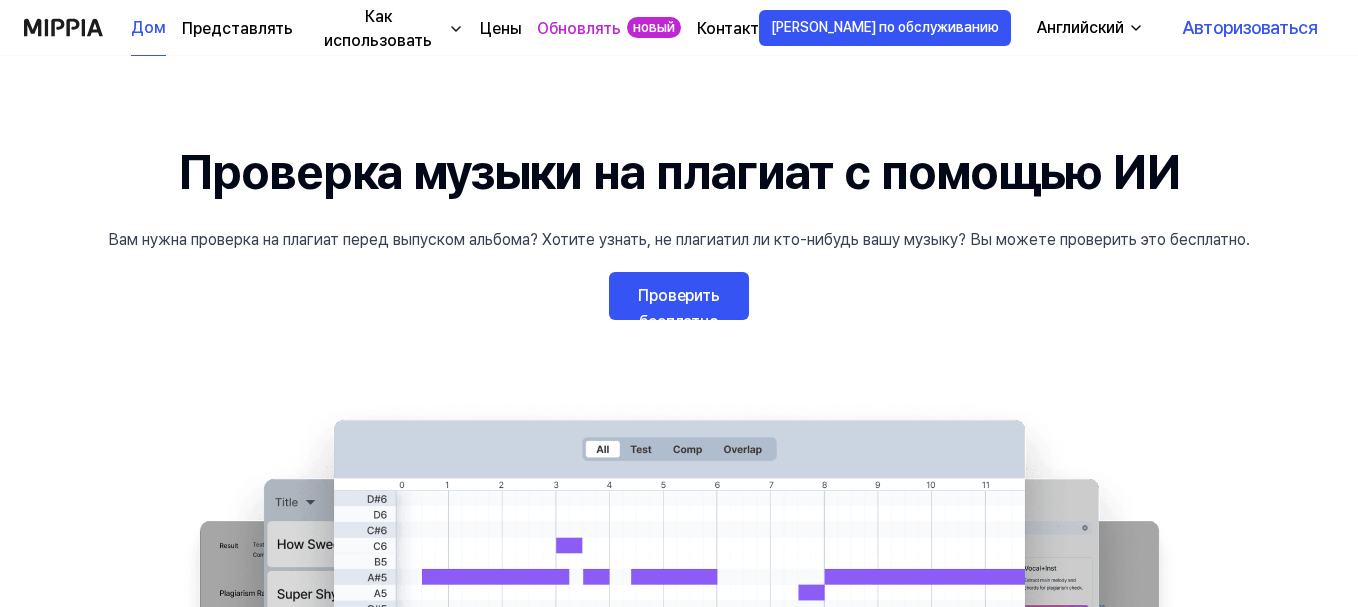 scroll, scrollTop: 0, scrollLeft: 0, axis: both 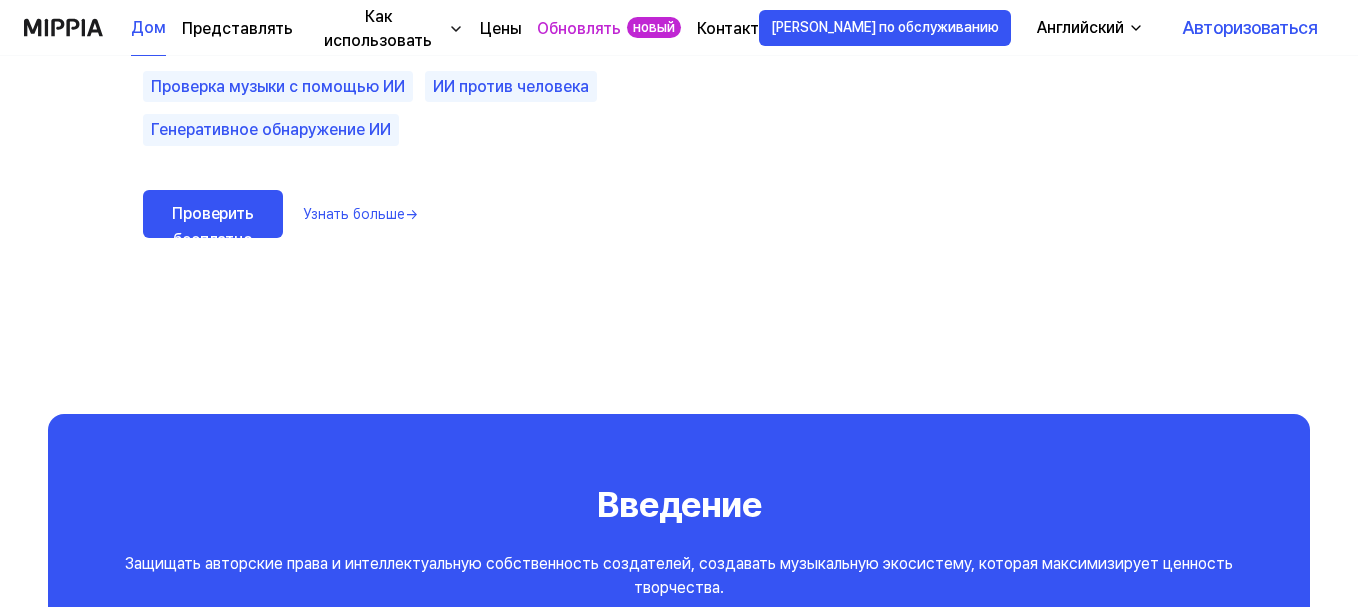 click on "Цены" at bounding box center [500, 28] 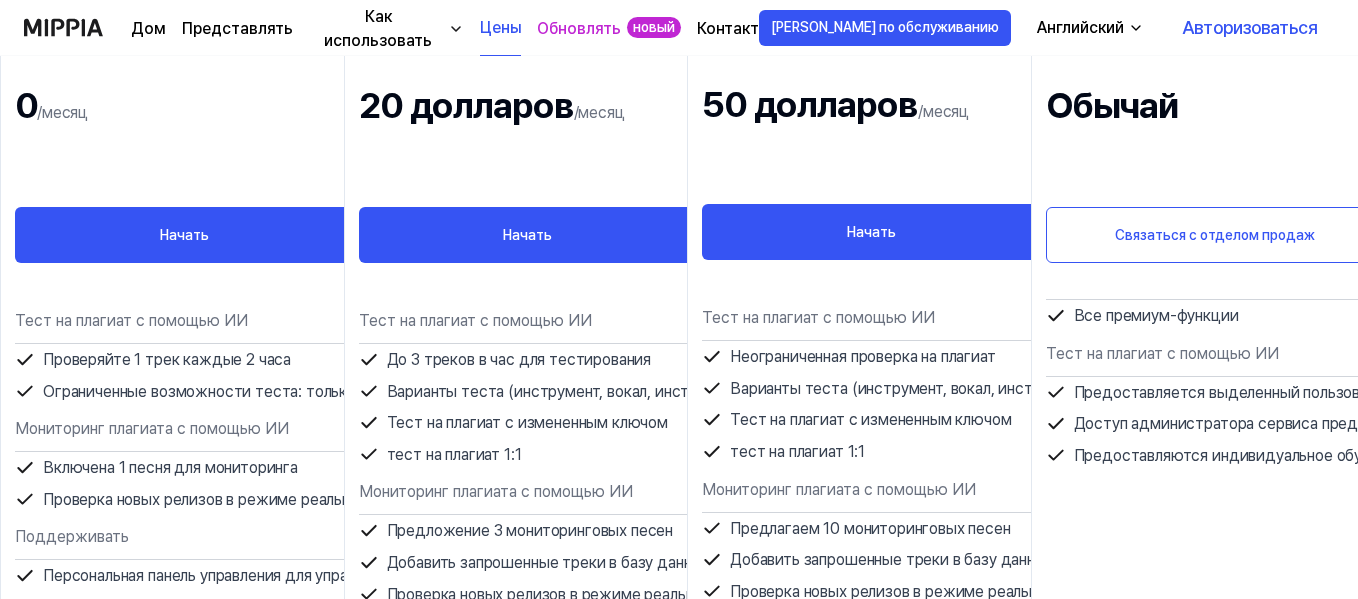 scroll, scrollTop: 367, scrollLeft: 0, axis: vertical 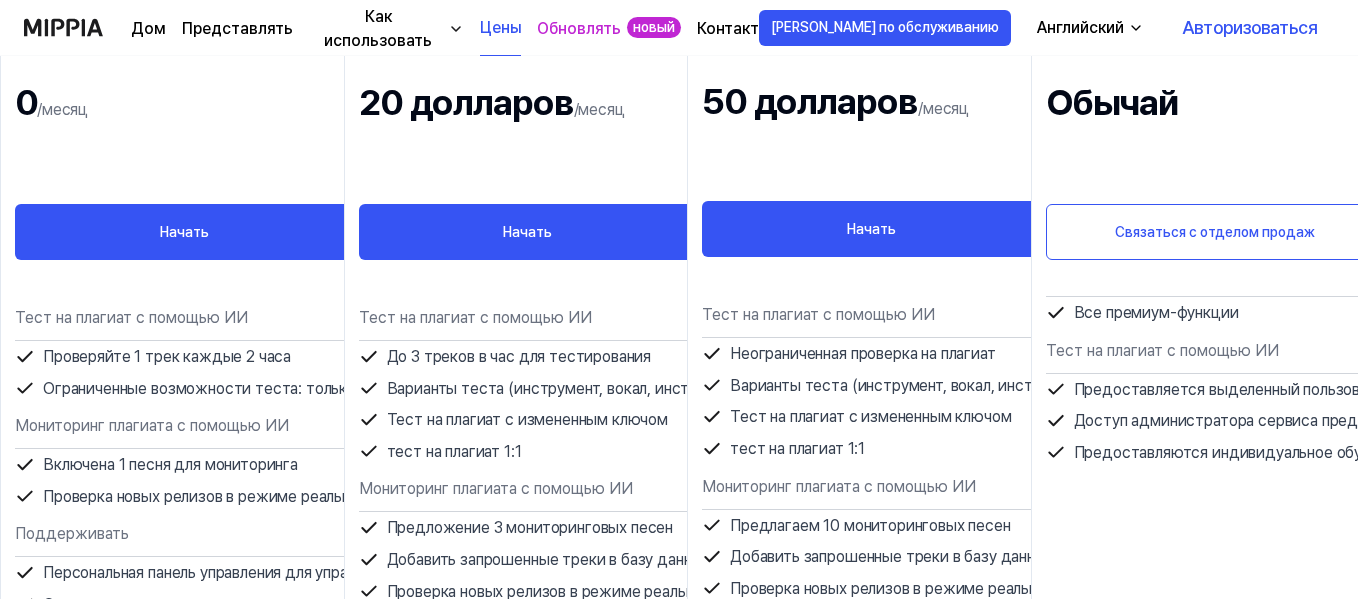 click 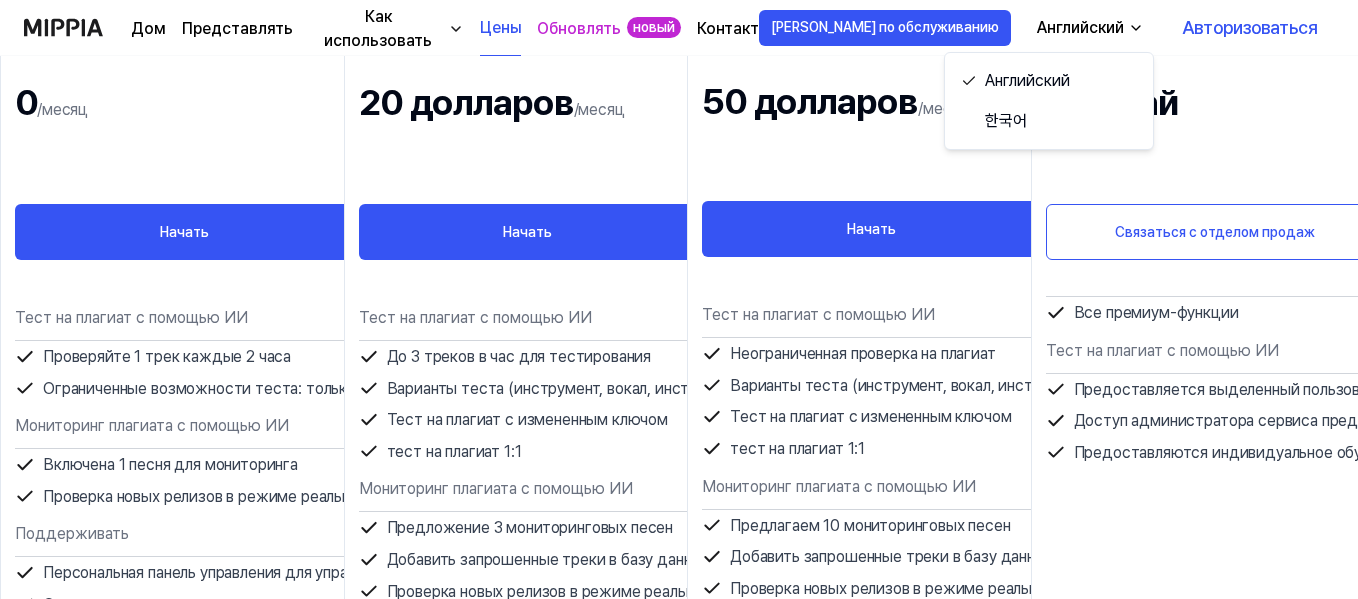 click on "Авторизоваться" at bounding box center (1250, 27) 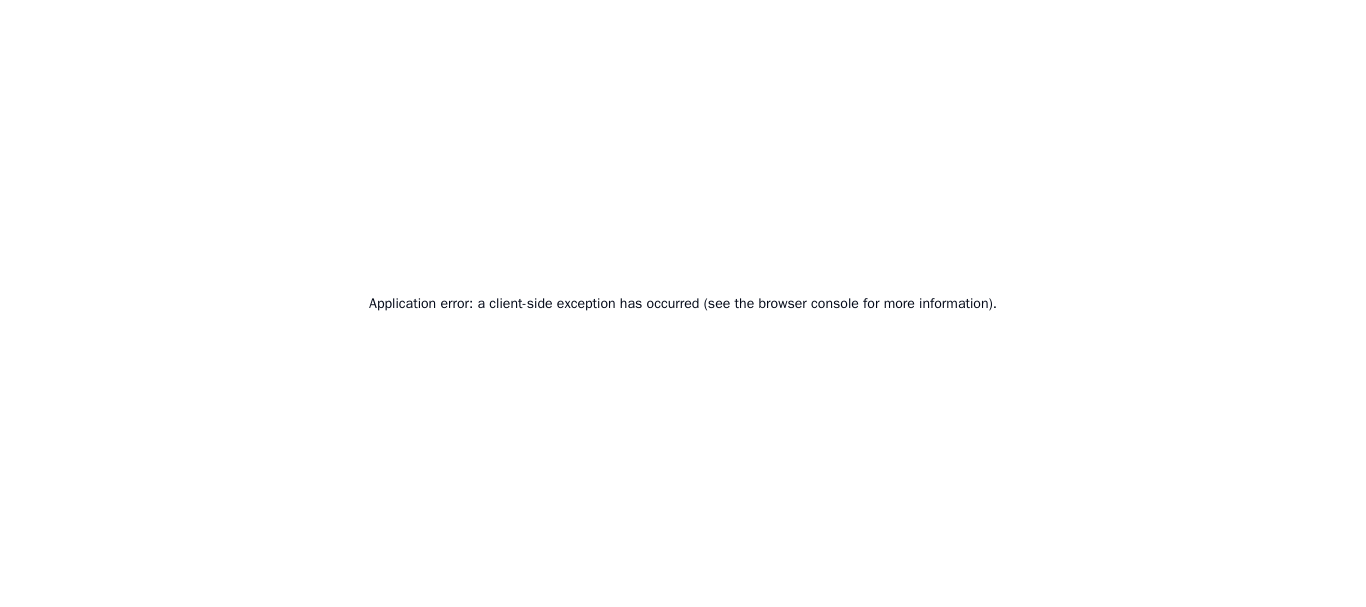 scroll, scrollTop: 0, scrollLeft: 0, axis: both 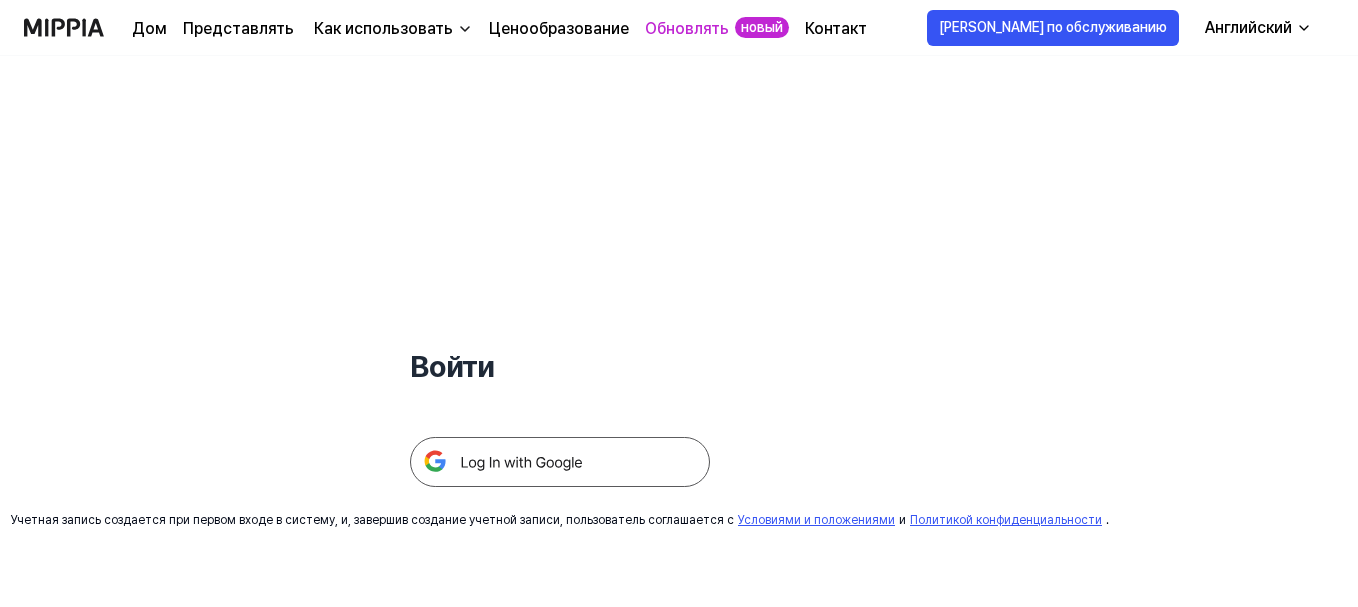 click at bounding box center [560, 462] 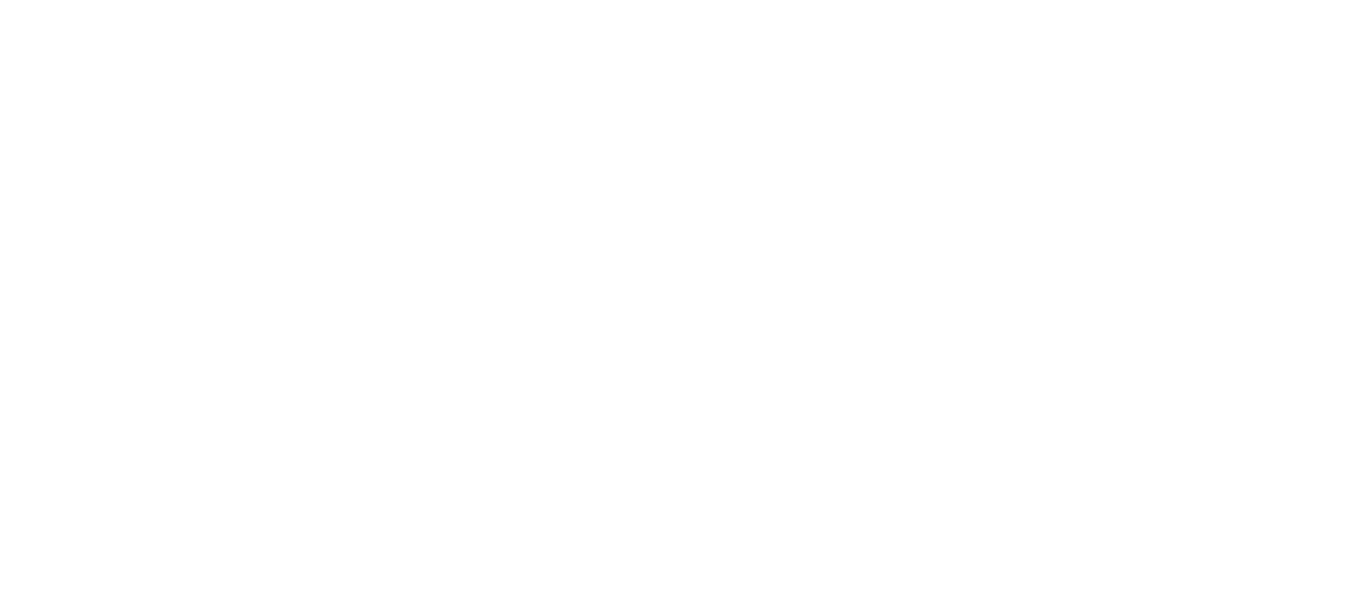 scroll, scrollTop: 0, scrollLeft: 0, axis: both 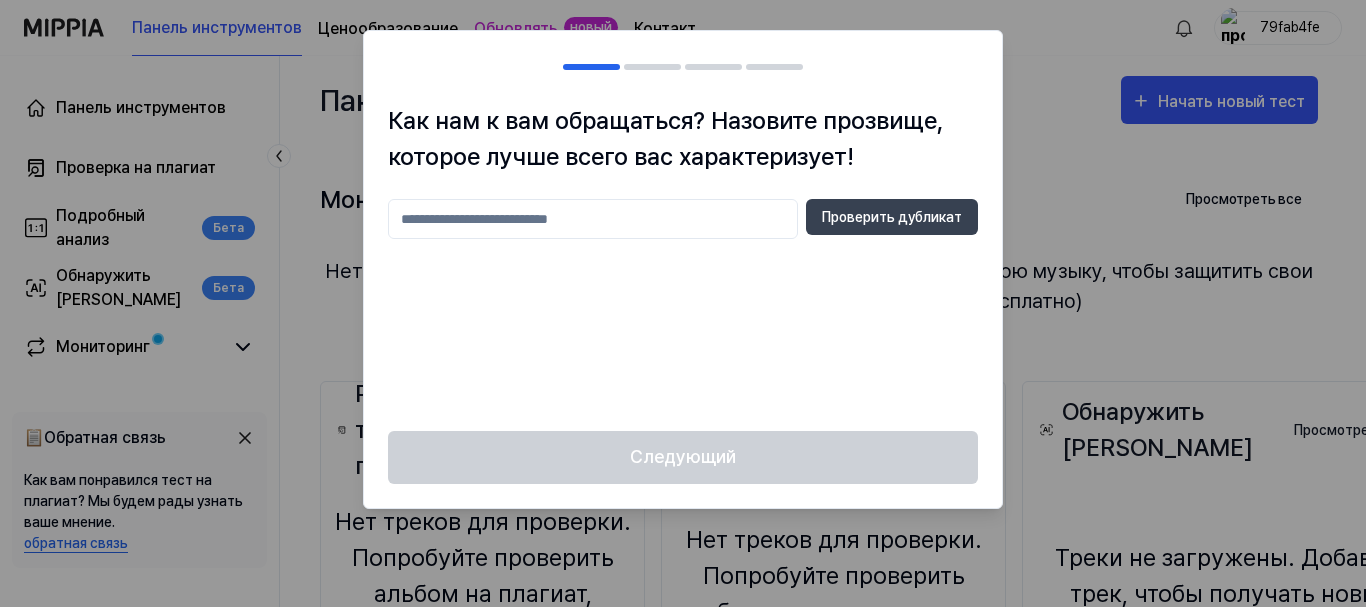 click on "Как нам к вам обращаться? Назовите прозвище, которое лучше всего вас характеризует!" at bounding box center (683, 139) 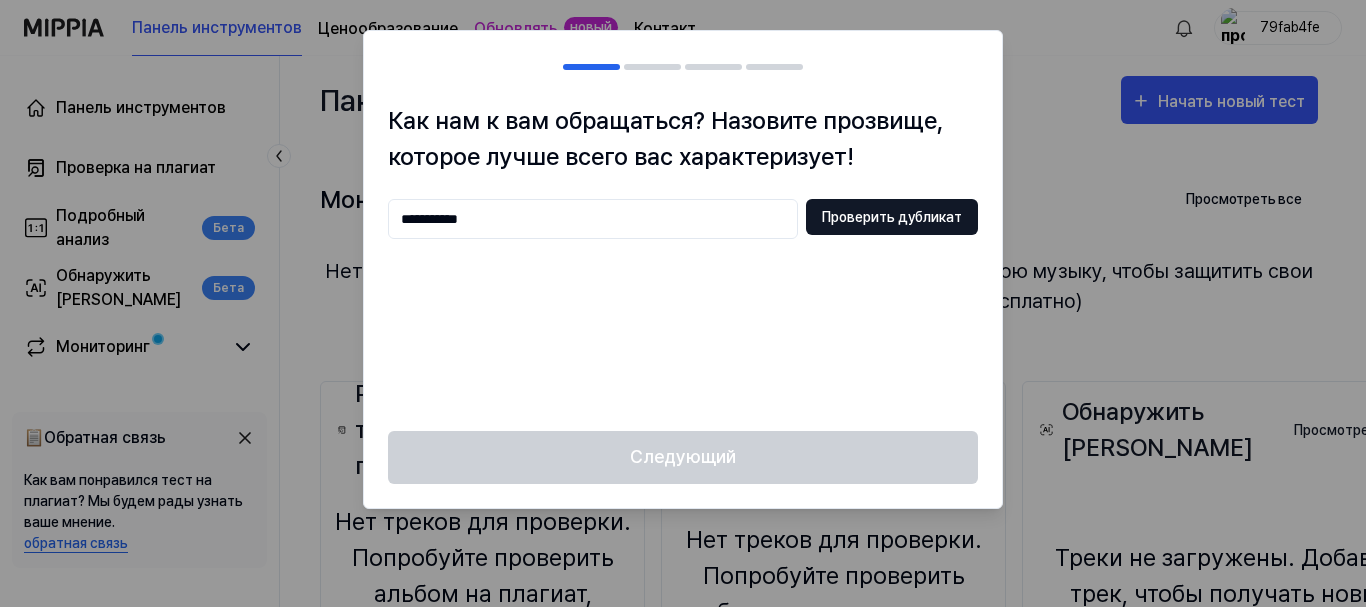type on "**********" 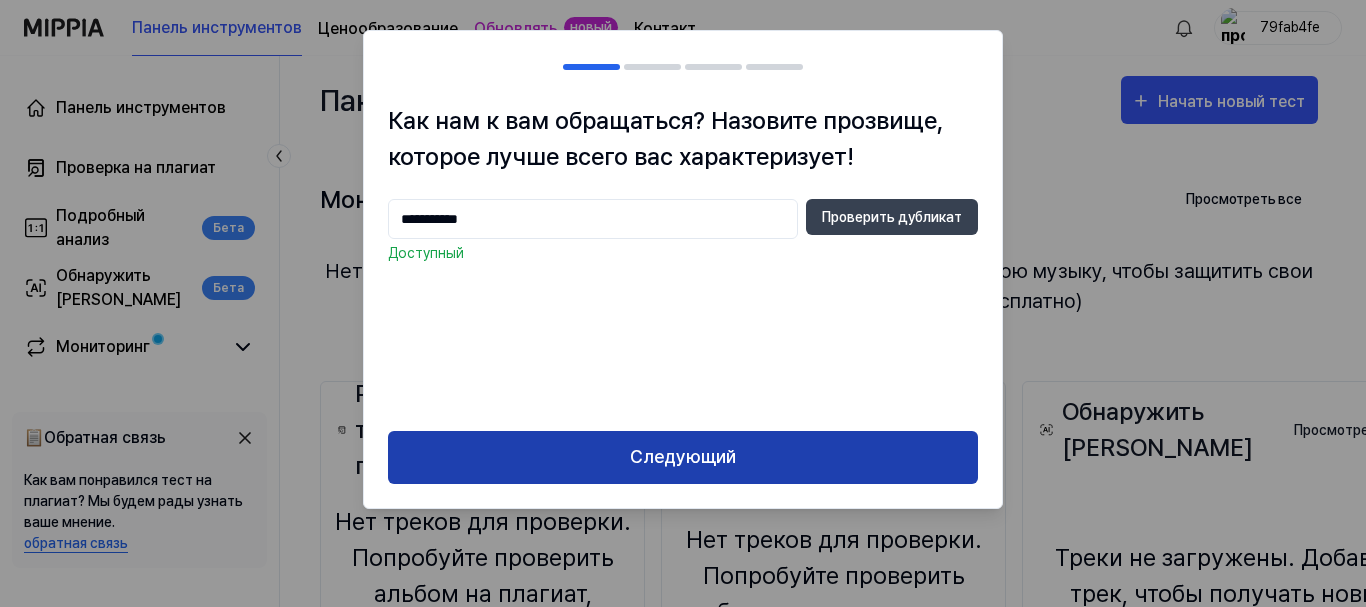 click on "Следующий" at bounding box center (683, 457) 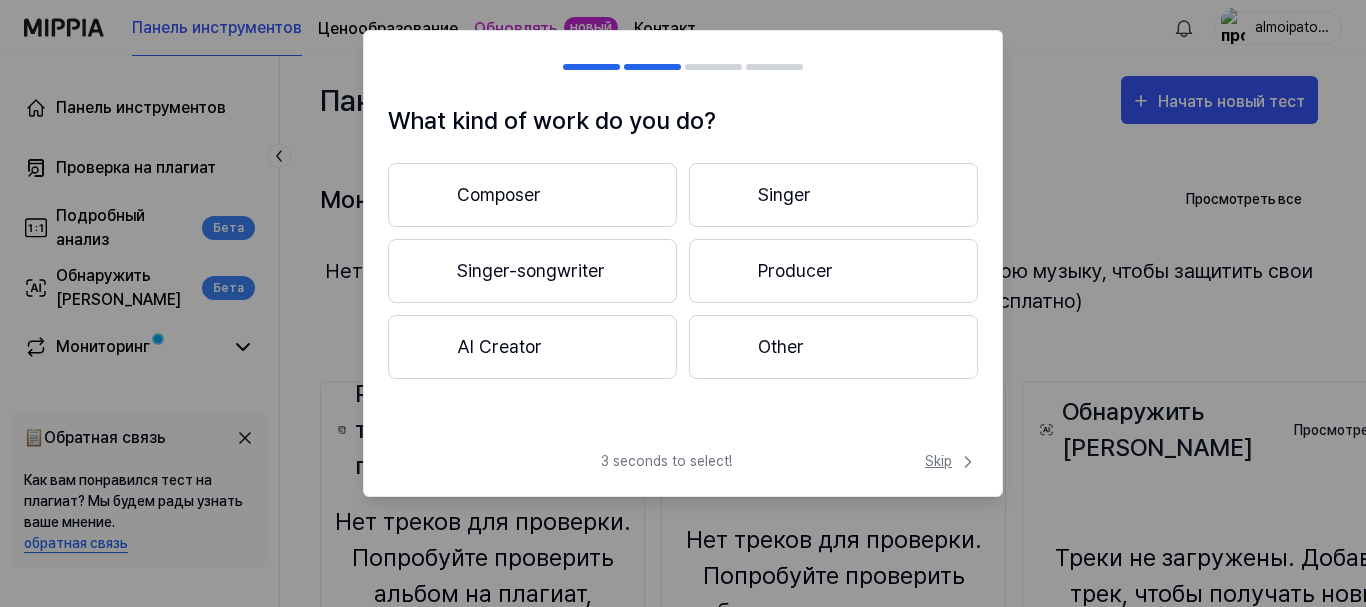 click on "Skip" at bounding box center [951, 461] 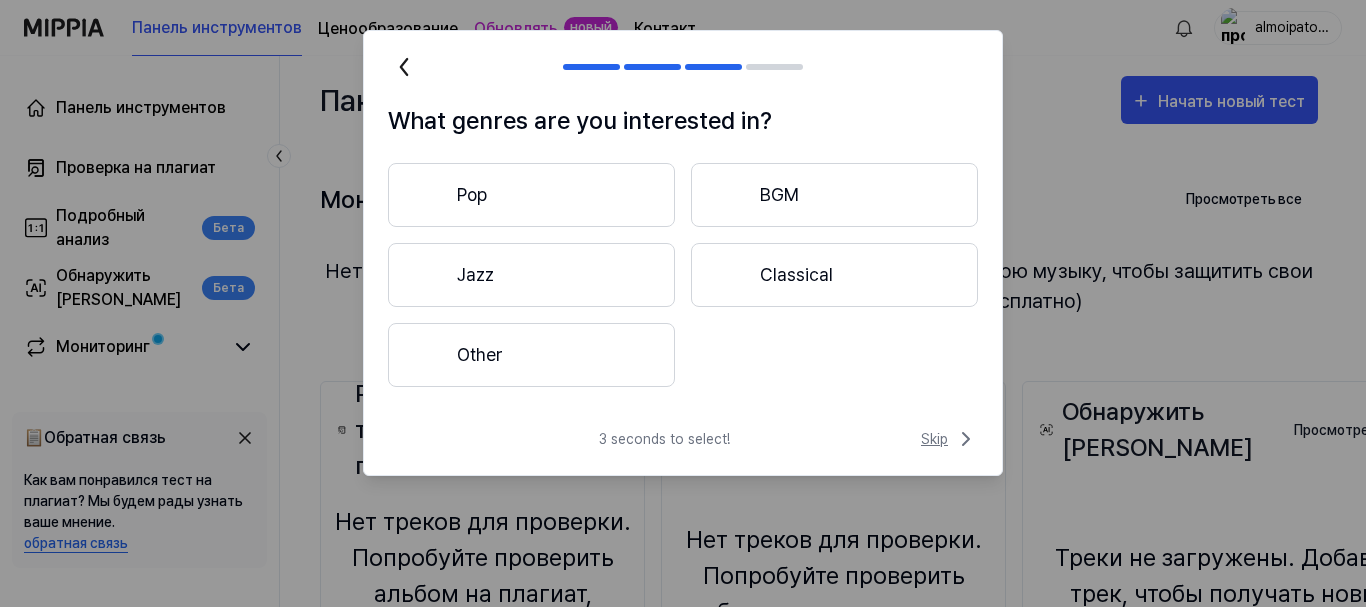 click on "Skip" at bounding box center [949, 439] 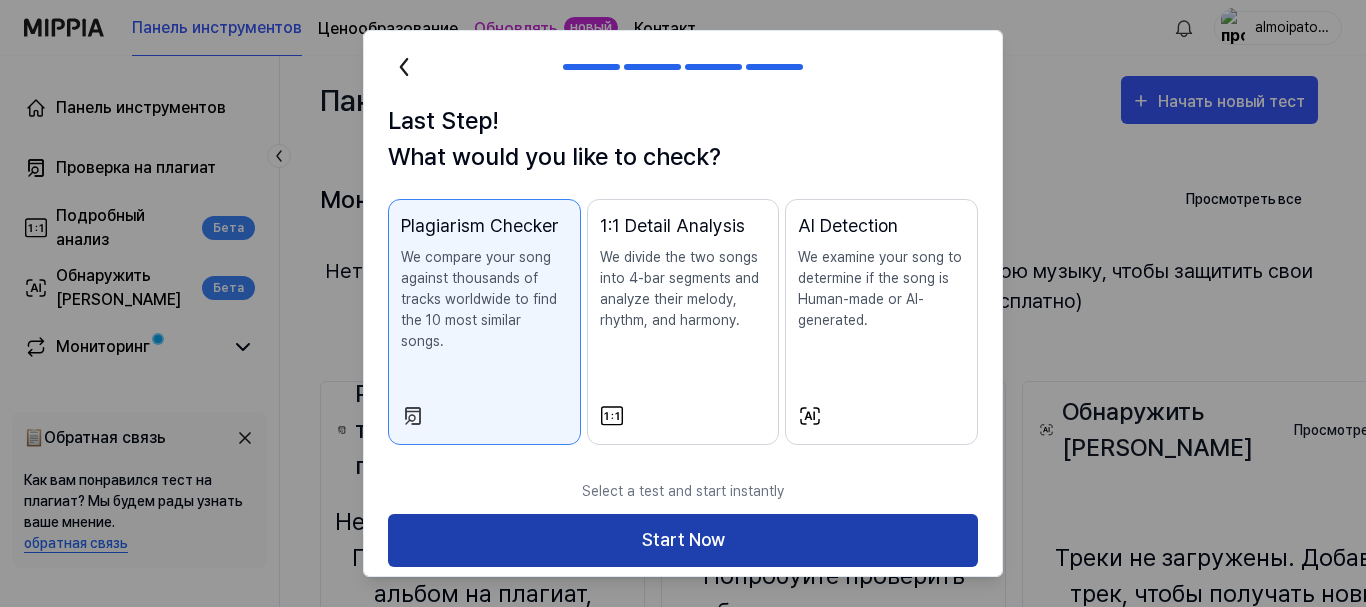 click on "Start Now" at bounding box center (683, 540) 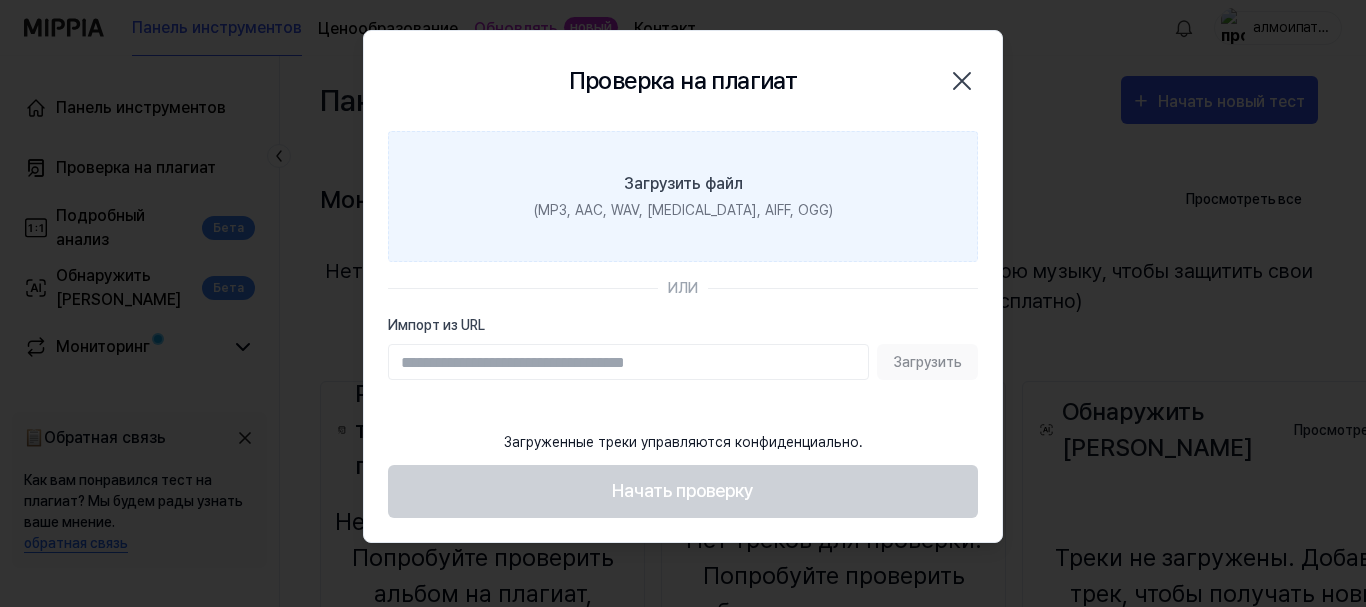 click on "Загрузить файл" at bounding box center [683, 183] 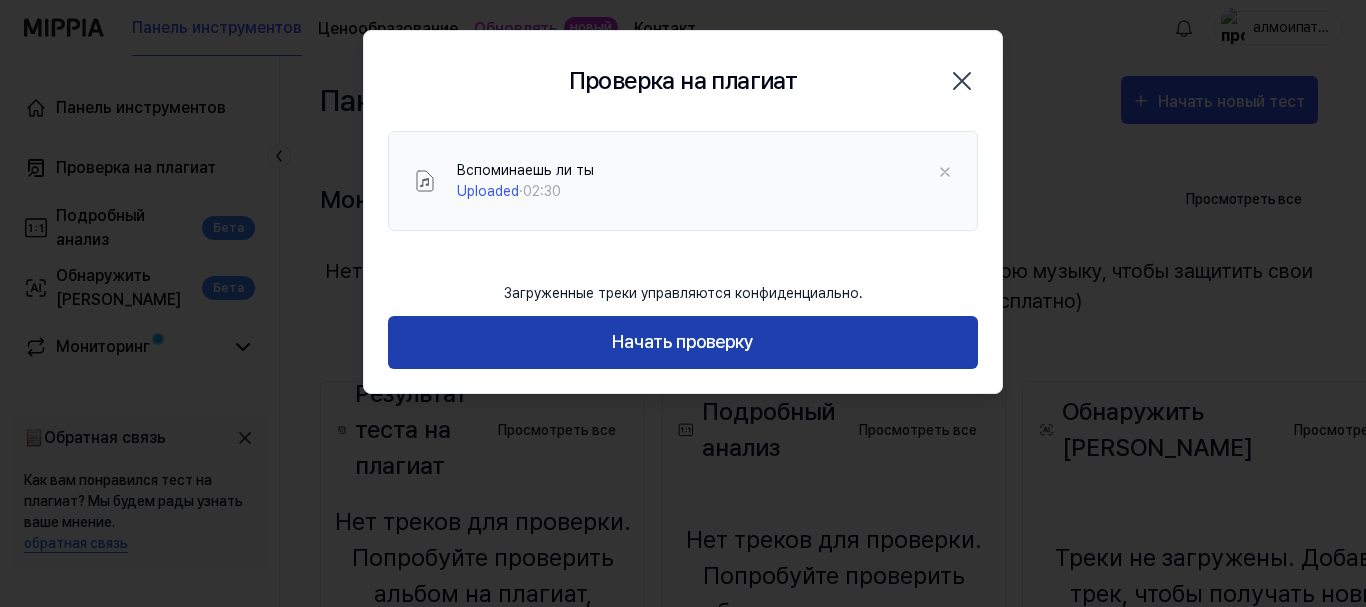 click on "Начать проверку" at bounding box center [683, 341] 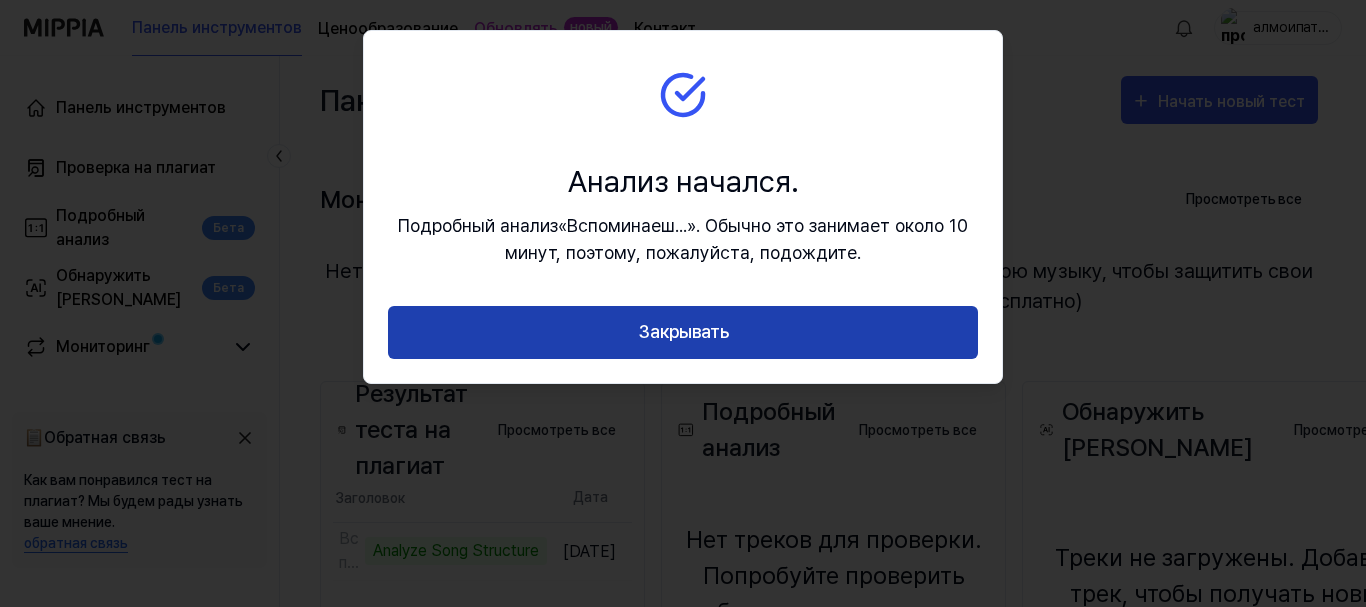 click on "Закрывать" at bounding box center [683, 331] 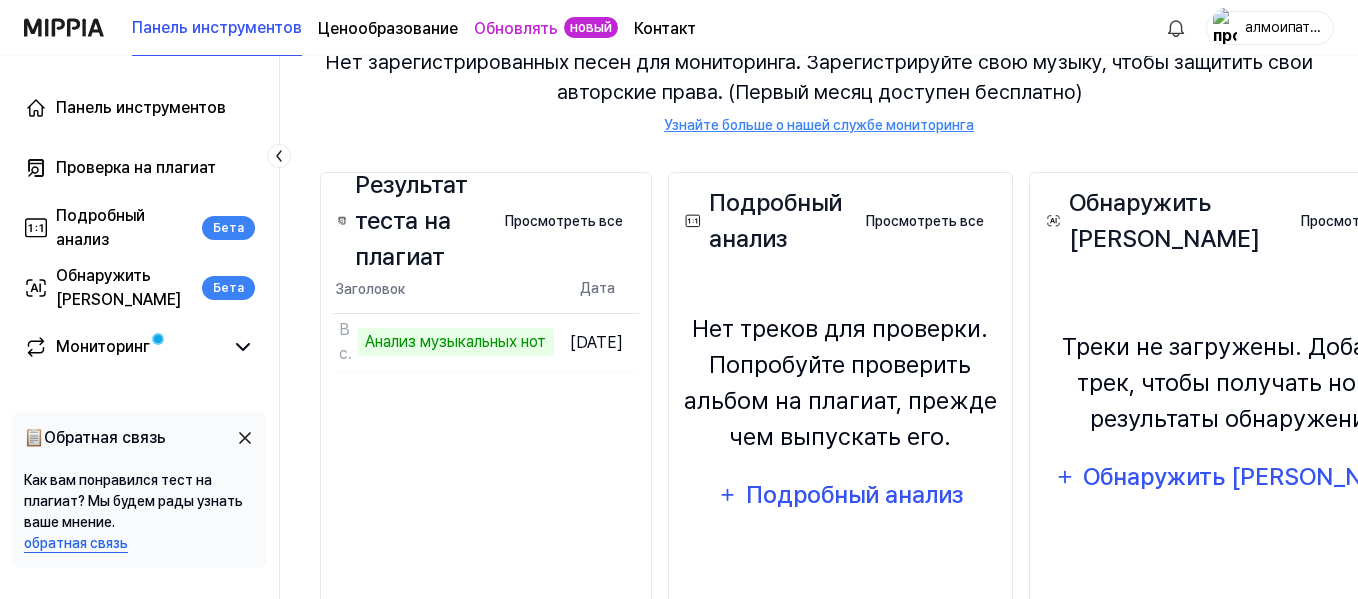 scroll, scrollTop: 284, scrollLeft: 0, axis: vertical 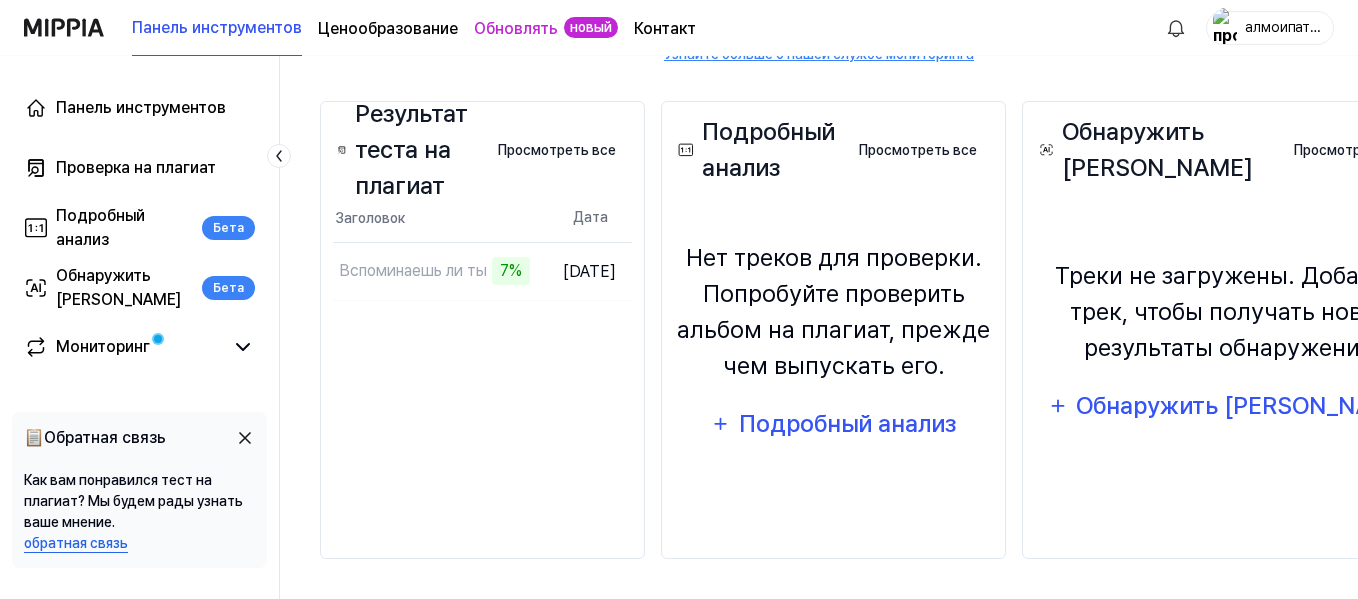 click on "Треки не загружены. Добавьте трек, чтобы получать новые результаты обнаружения. Обнаружить ИИ" at bounding box center (1231, 364) 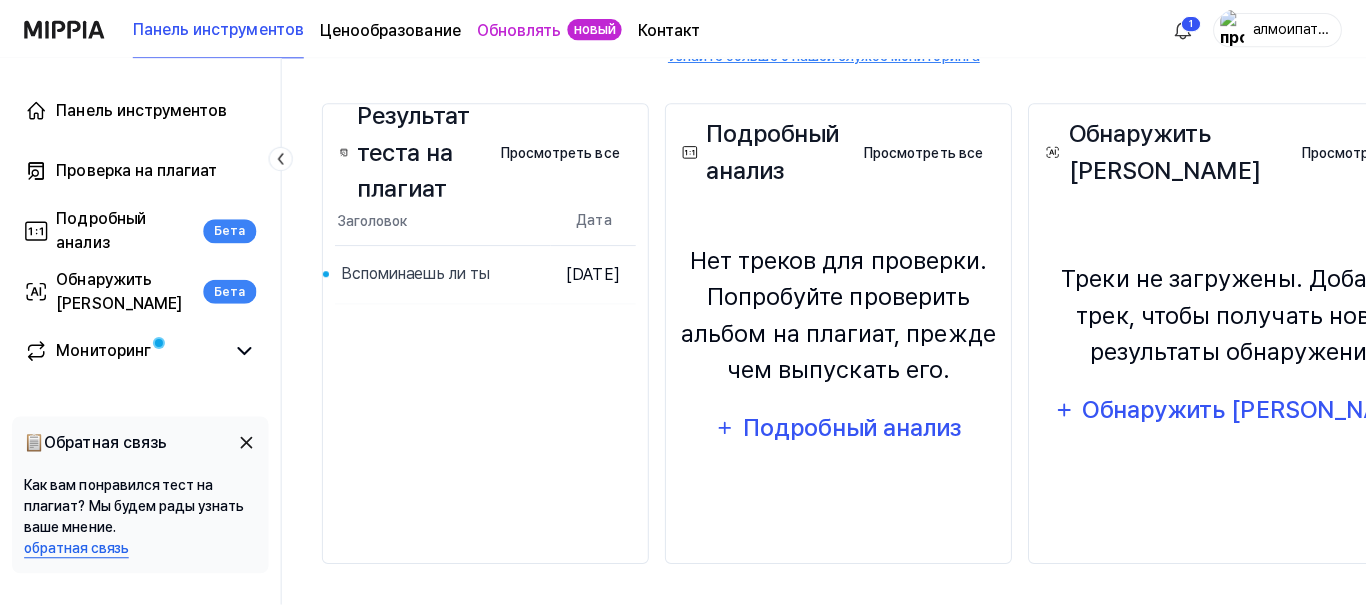 scroll, scrollTop: 306, scrollLeft: 0, axis: vertical 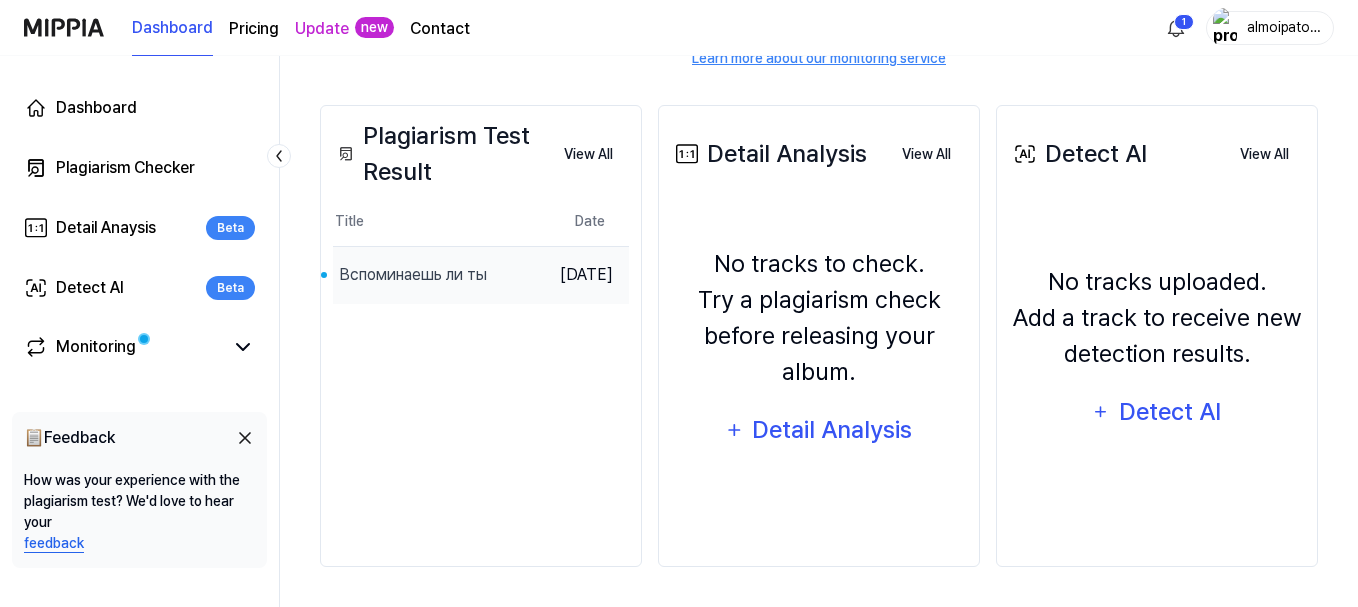 click on "Вспоминаешь ли ты" at bounding box center [413, 275] 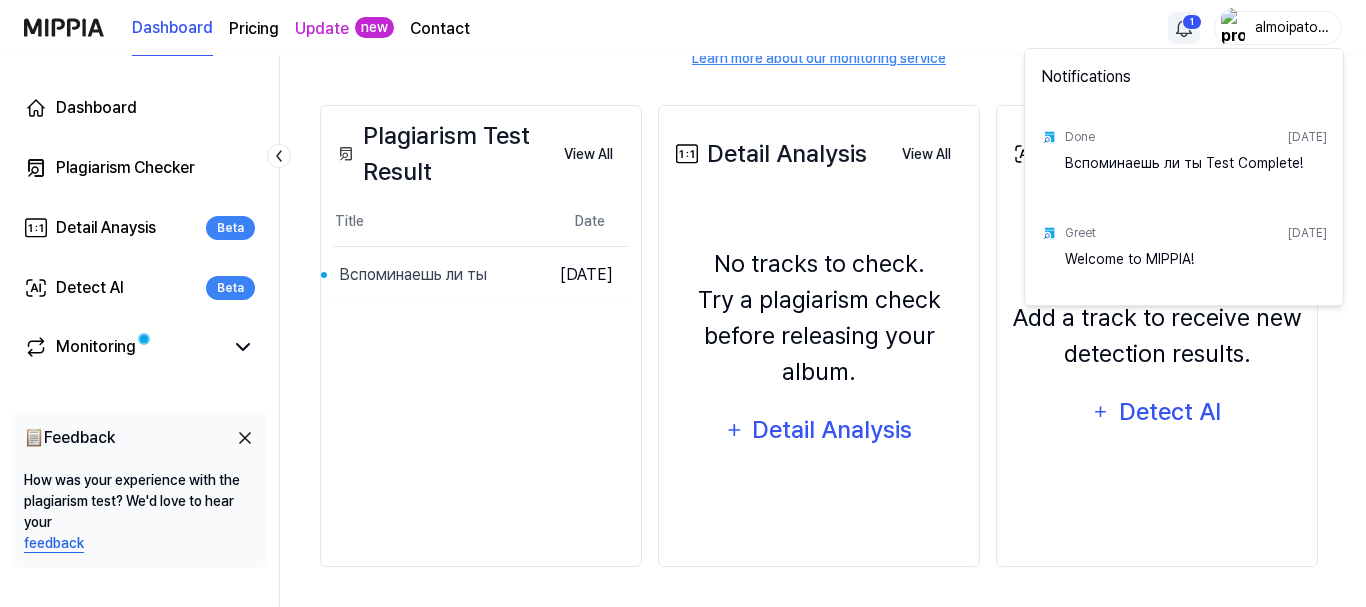 click on "Dashboard Pricing Update new Contact 1 almoipatovo Dashboard Plagiarism Checker Detail Anaysis Beta Detect AI Beta Monitoring 📋  Feedback How was your experience with the plagiarism test? We'd love to hear your  feedback Free plan Plagiarism check available in:  available in:      105:55 Get started Dashboard Start New Test Monitoring Checking Now View All Monitoring There are no songs registered for monitoring.
Register your music to protect your copyright.
(First month free trial available) Learn more about our monitoring service Plagiarism Test Result View All Plagiarism Test Result Title Date Вспоминаешь ли ты Open Jul 9, 2025 View All Detail Analysis View All Detail Analysis No tracks to check.
Try a plagiarism check before releasing your album. Detail Analysis View All Detect AI View All Detect AI No tracks uploaded.
Add a track to receive new detection results. Detect AI View All Исходный текст Оцените этот перевод Notifications Done Jul 9, 2025 Greet" at bounding box center [683, -3] 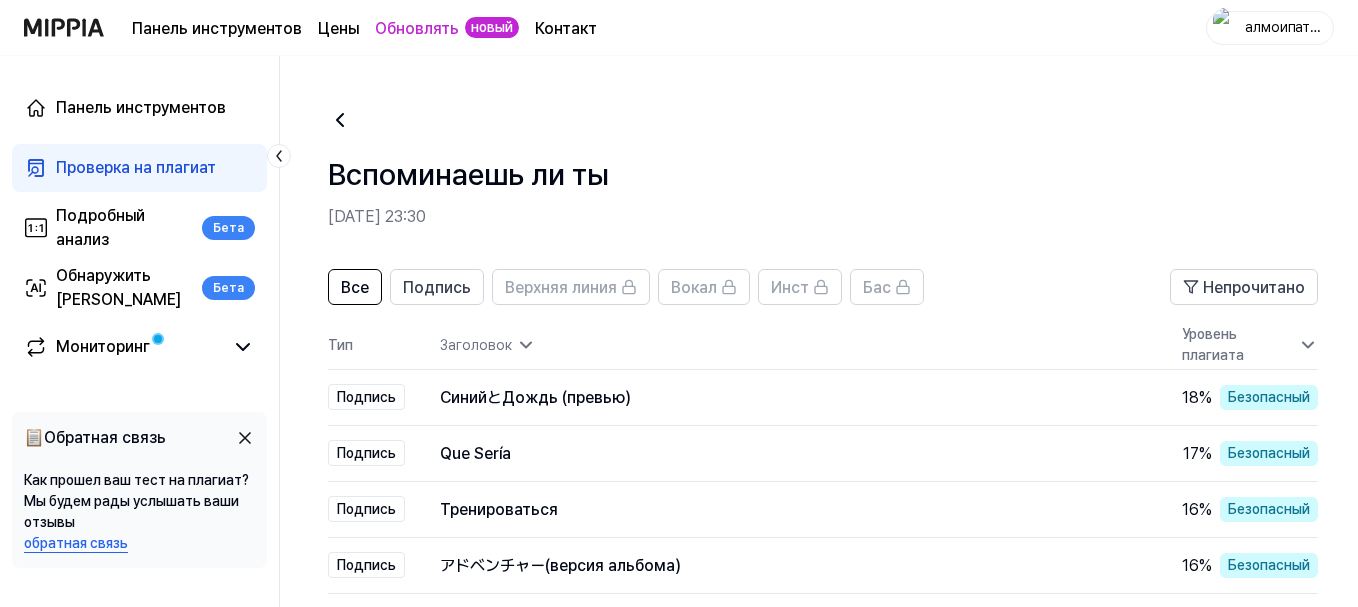 scroll, scrollTop: 0, scrollLeft: 0, axis: both 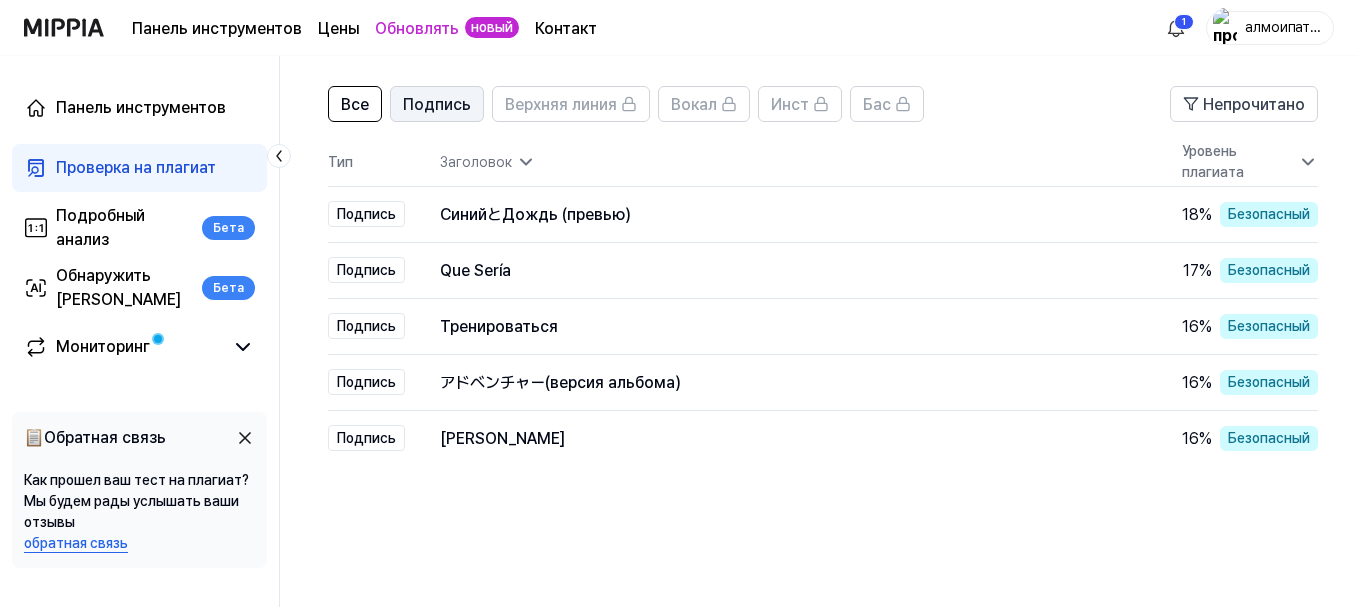 click on "Подпись" at bounding box center (437, 104) 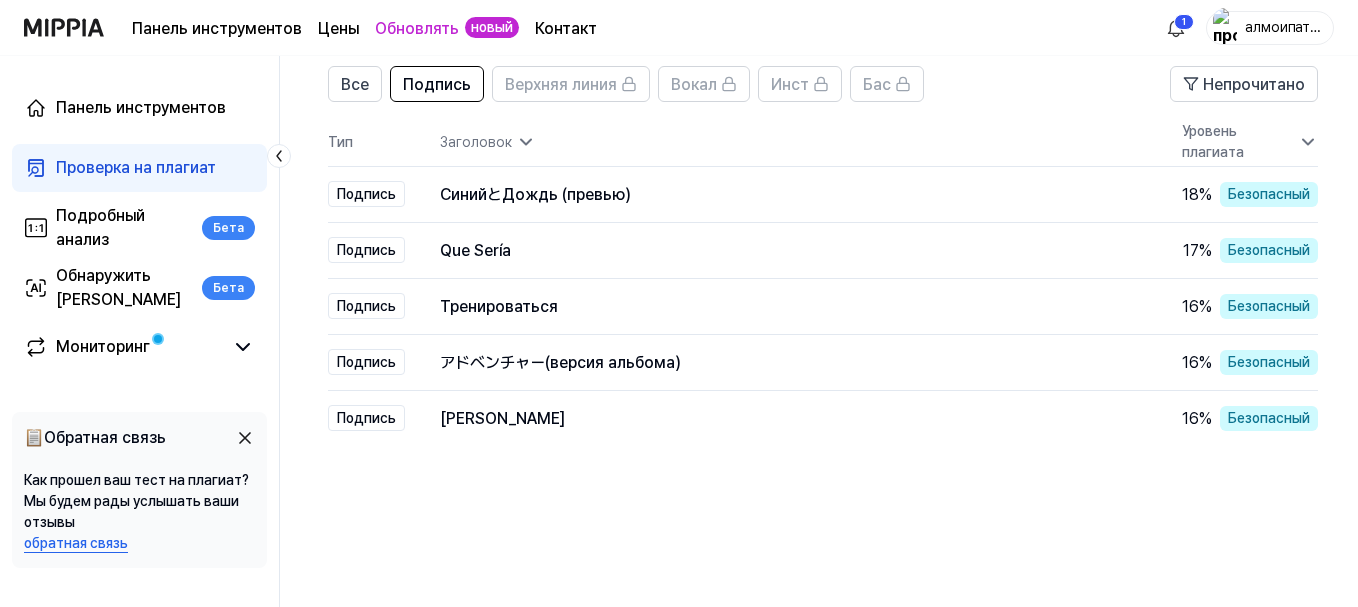 scroll, scrollTop: 204, scrollLeft: 0, axis: vertical 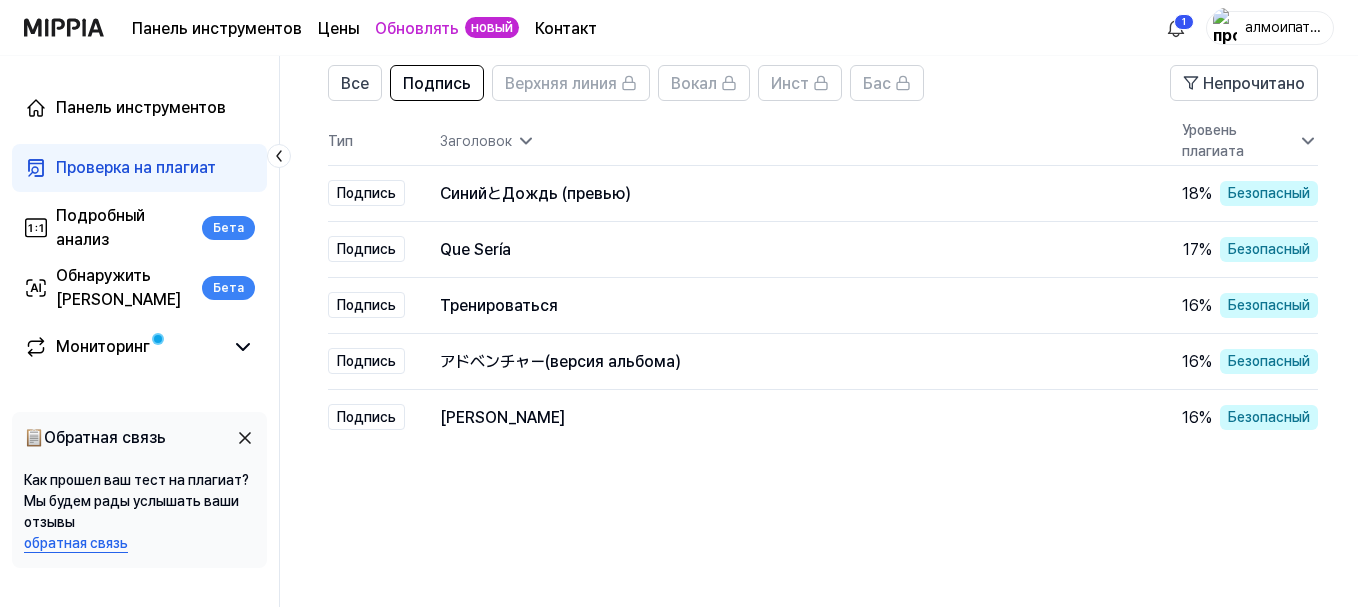 click 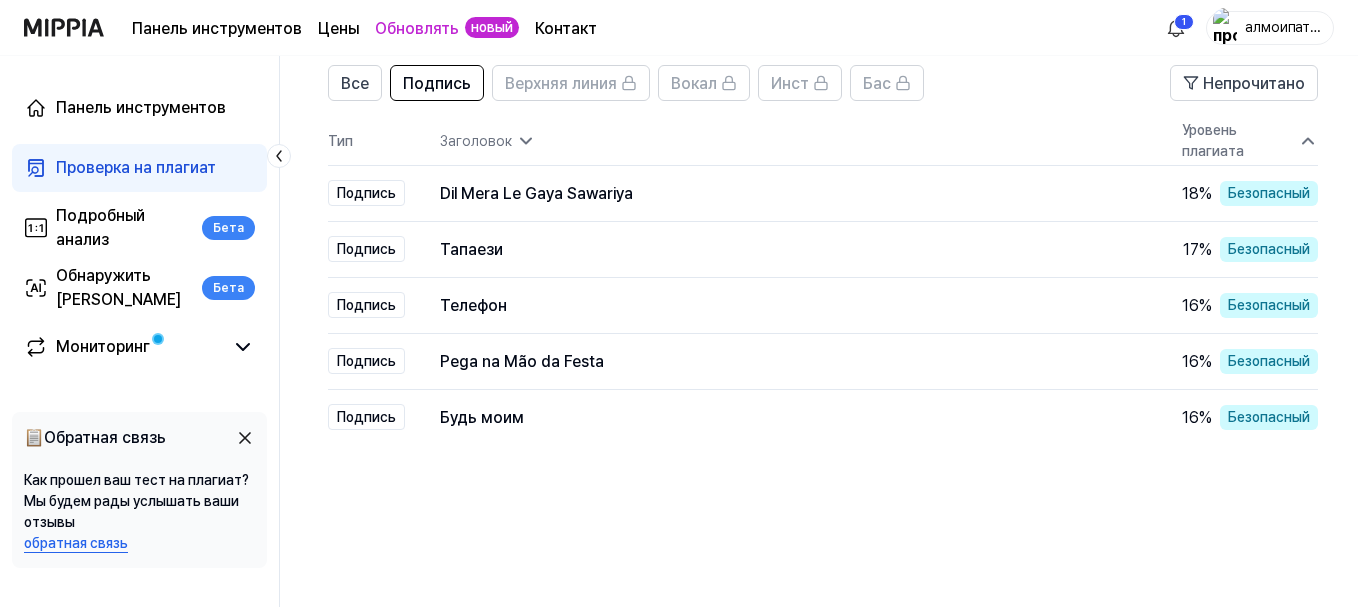 click 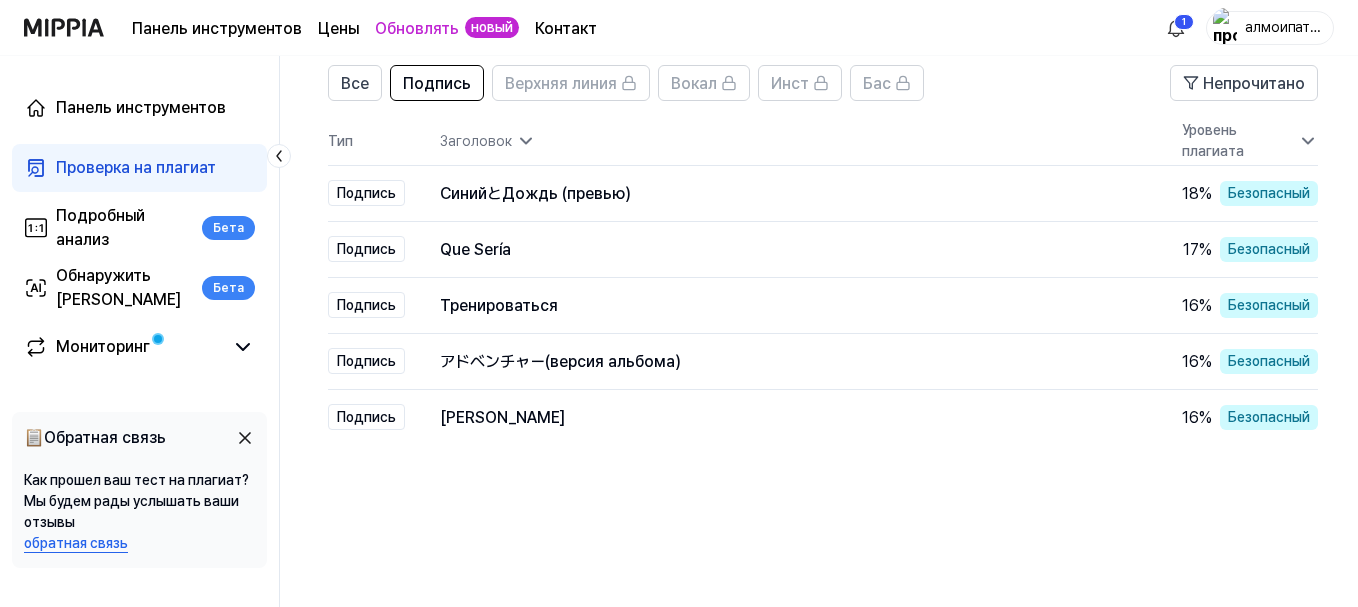 click 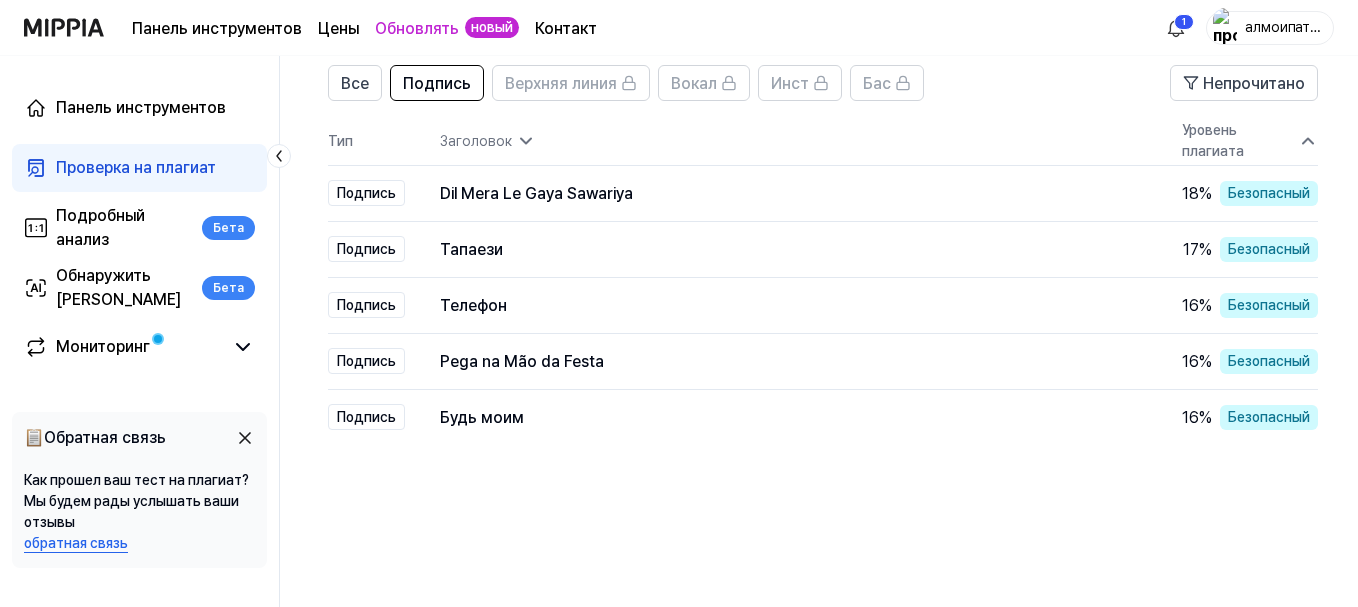click 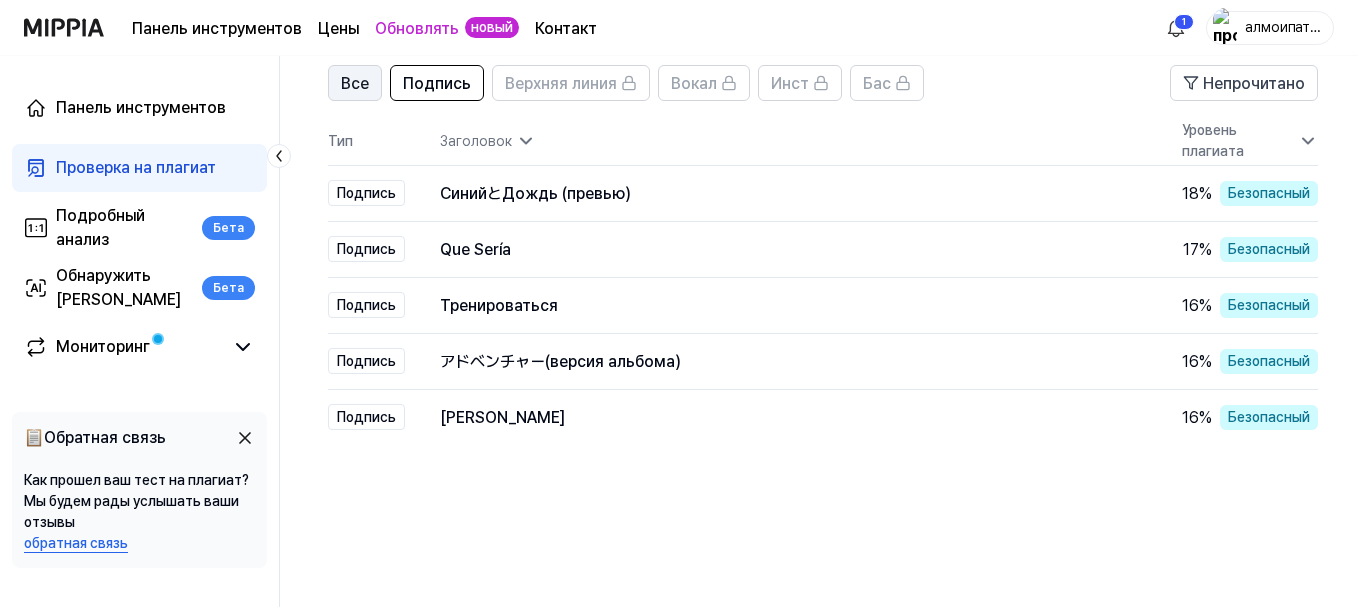 click on "Все" at bounding box center [355, 83] 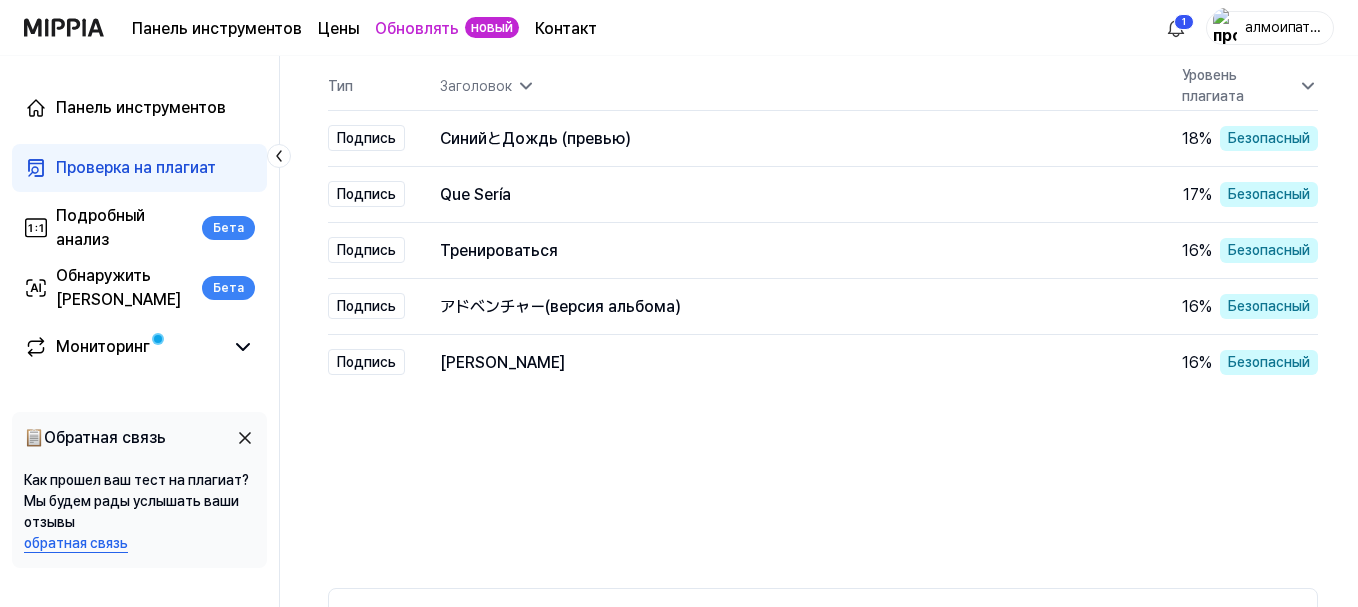 scroll, scrollTop: 261, scrollLeft: 0, axis: vertical 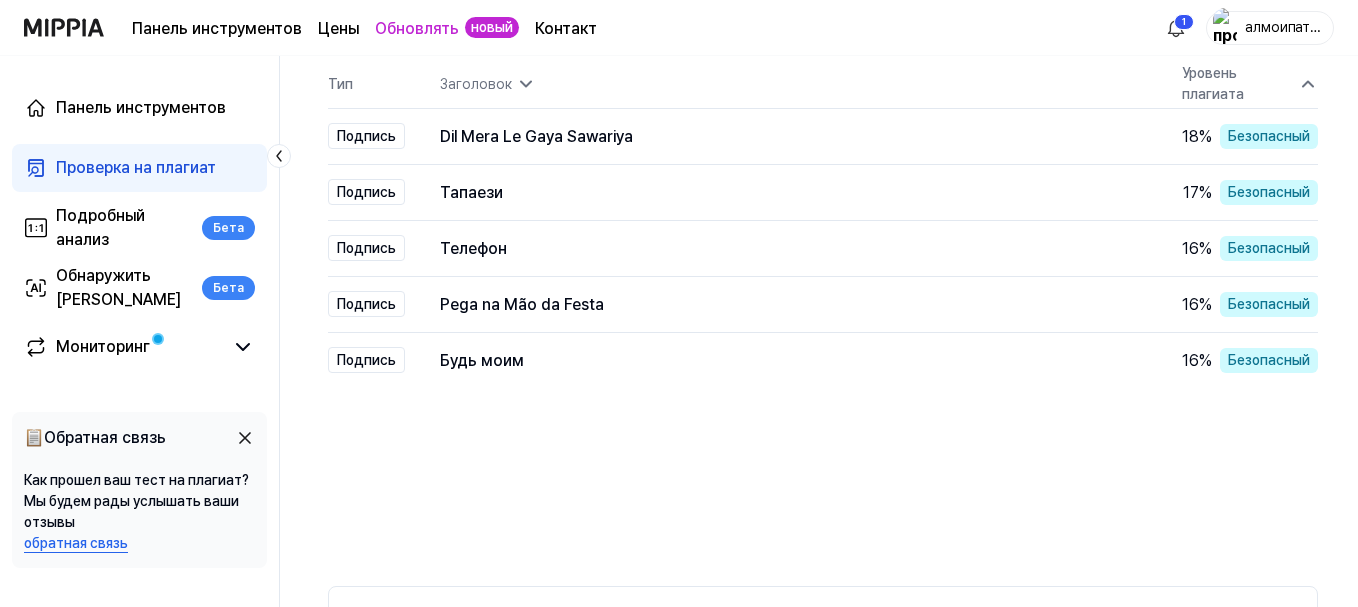 click 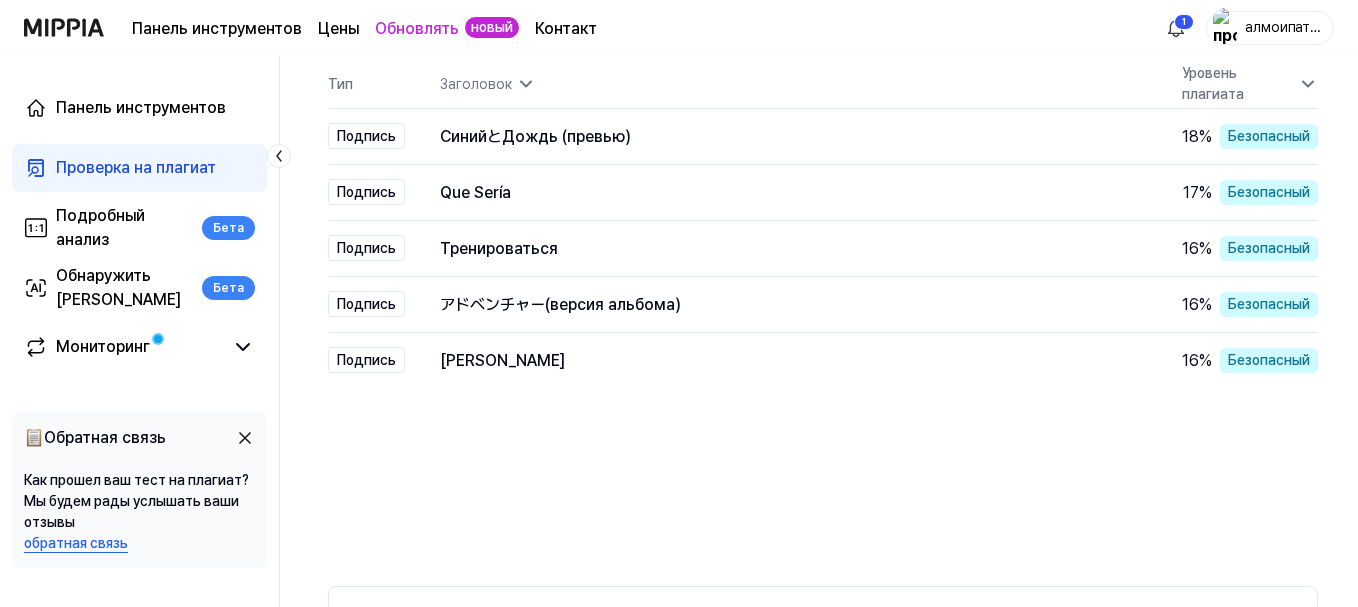 click 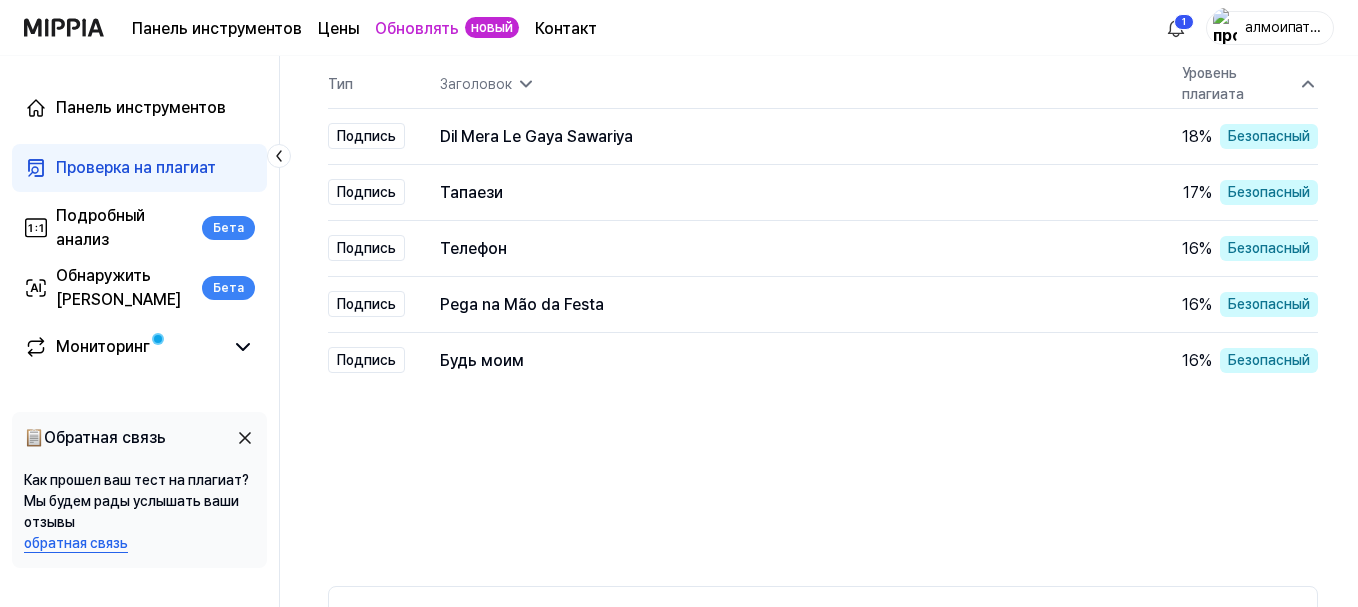 click 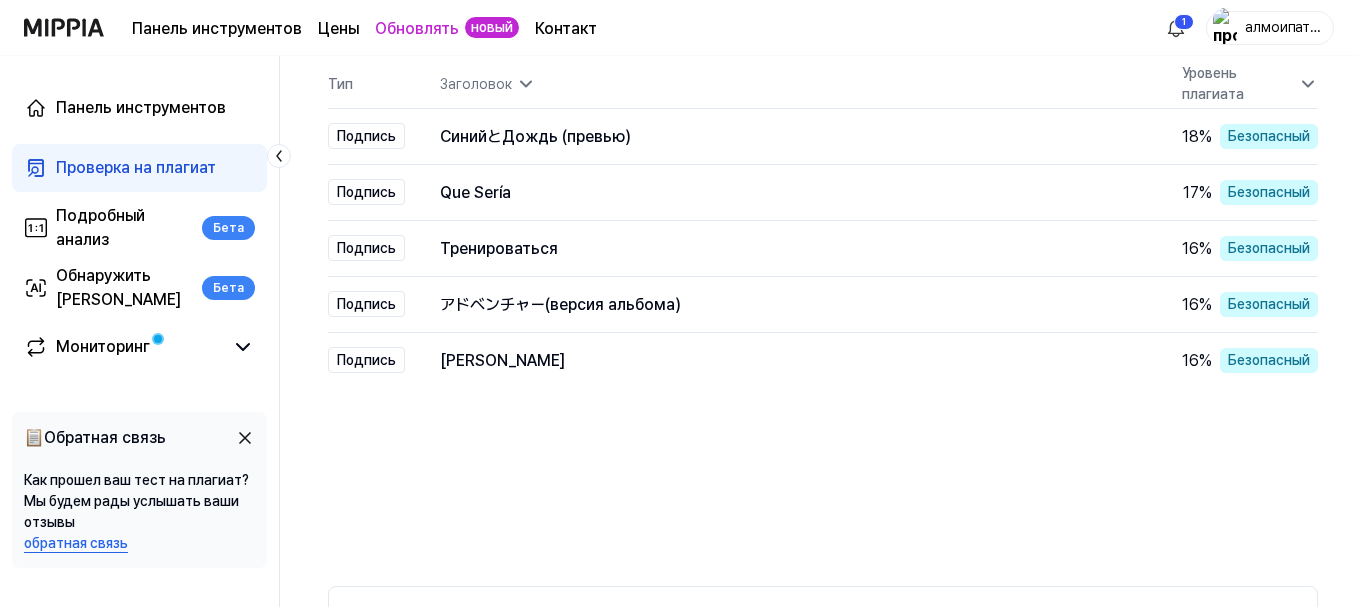 click 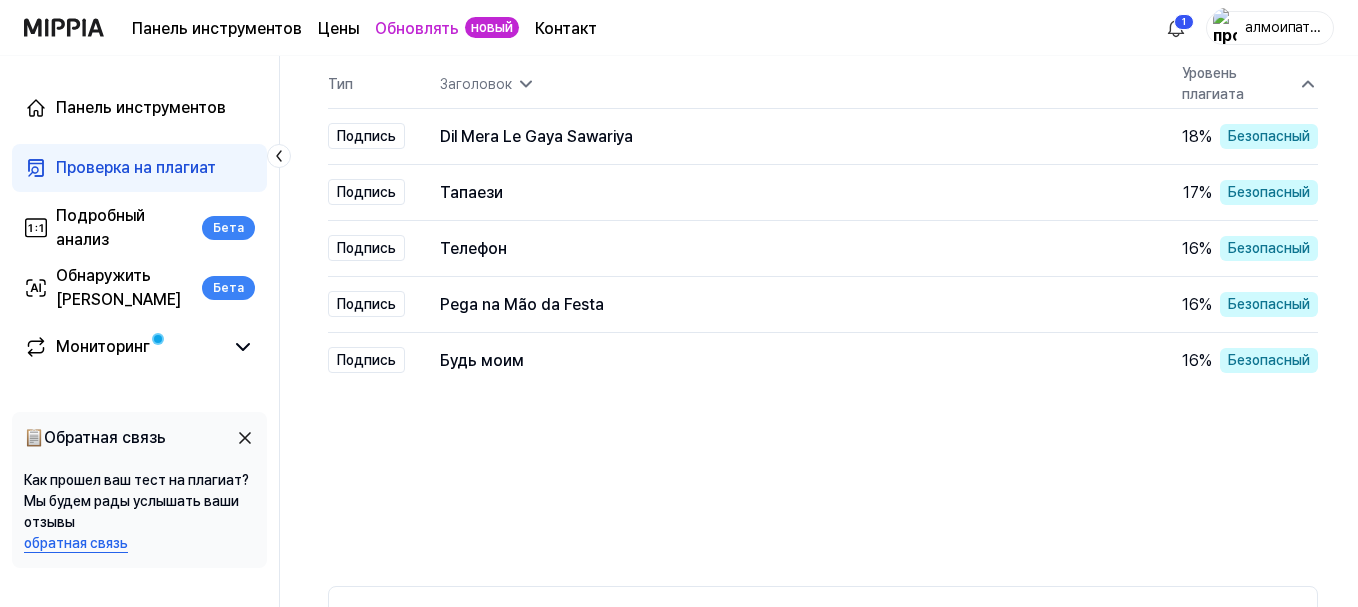 click 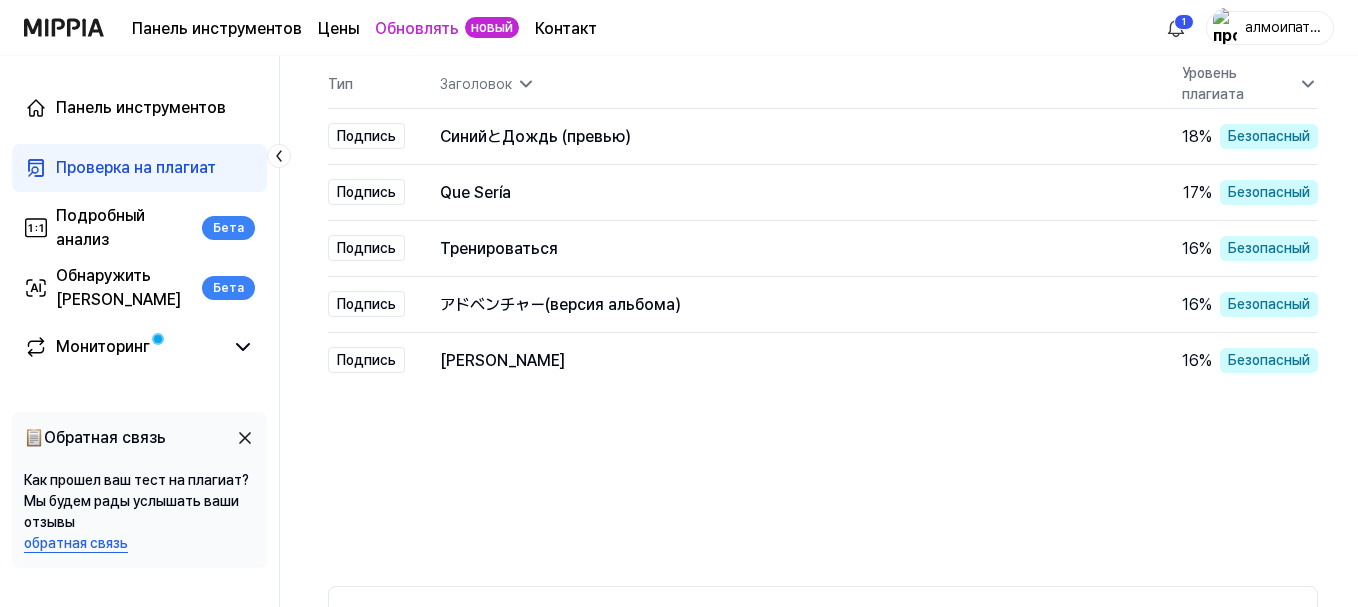 click 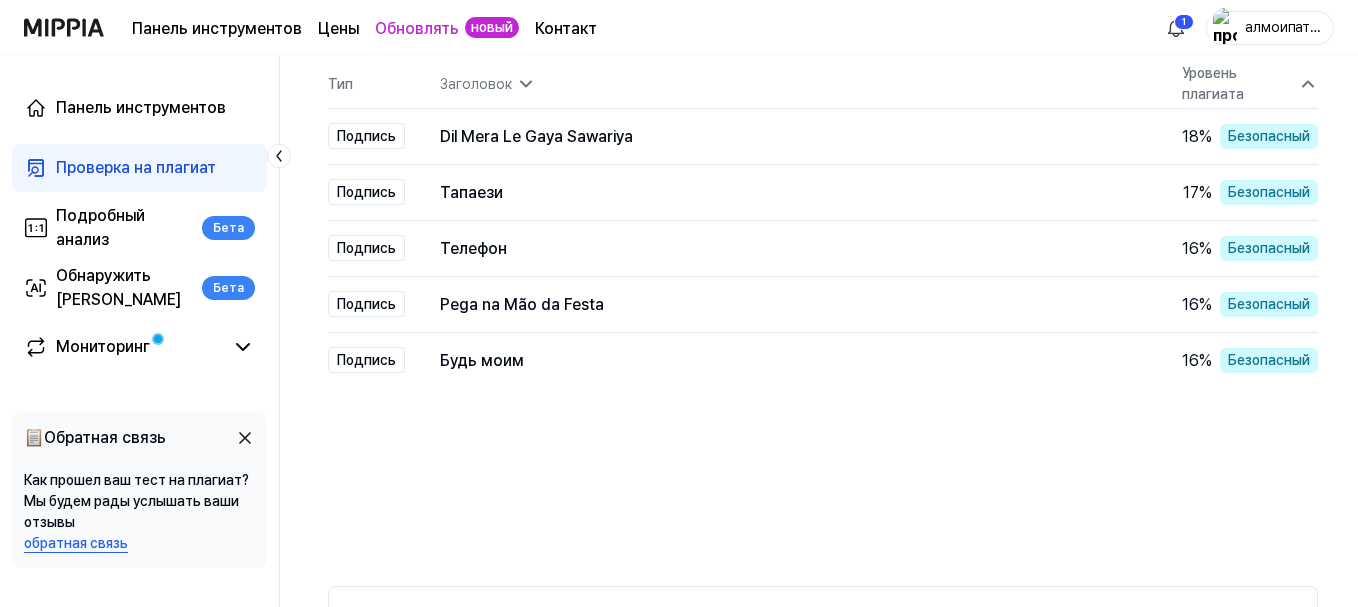 click 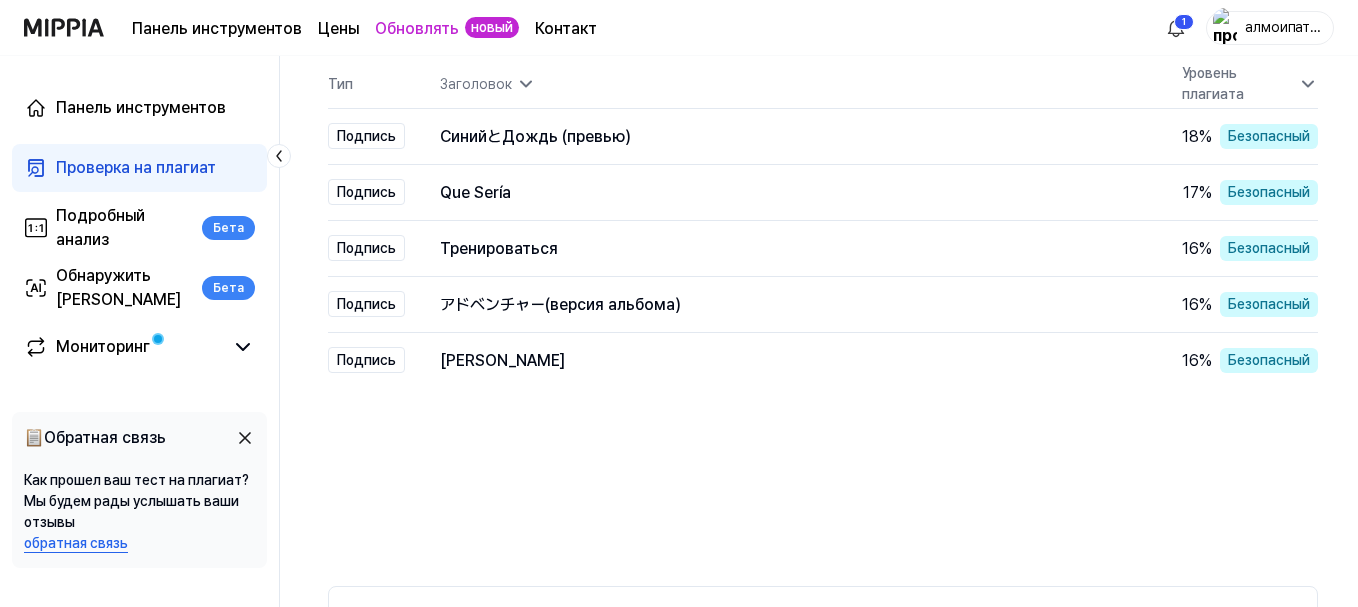 click 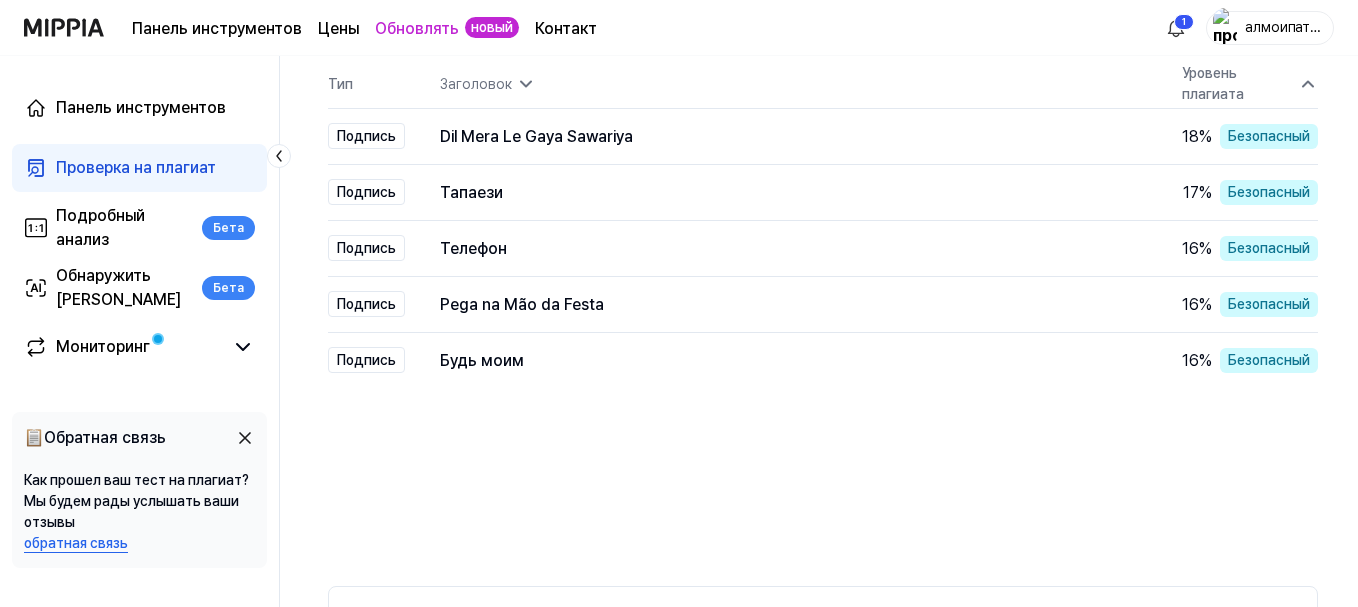 click 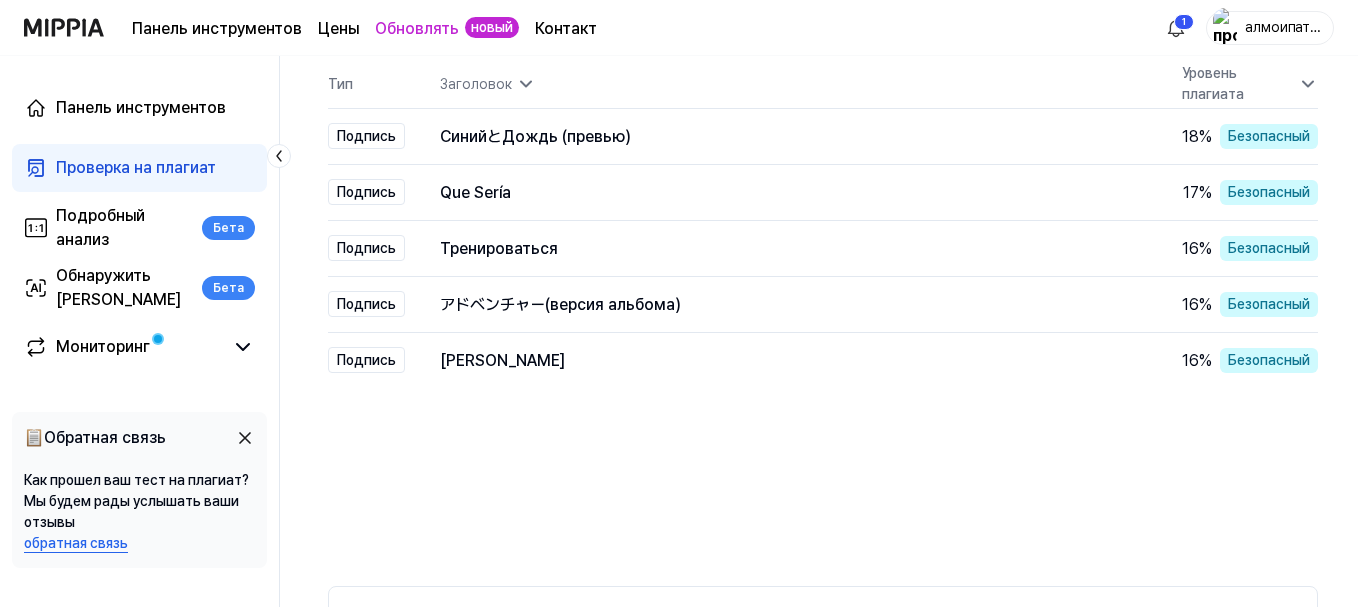 click 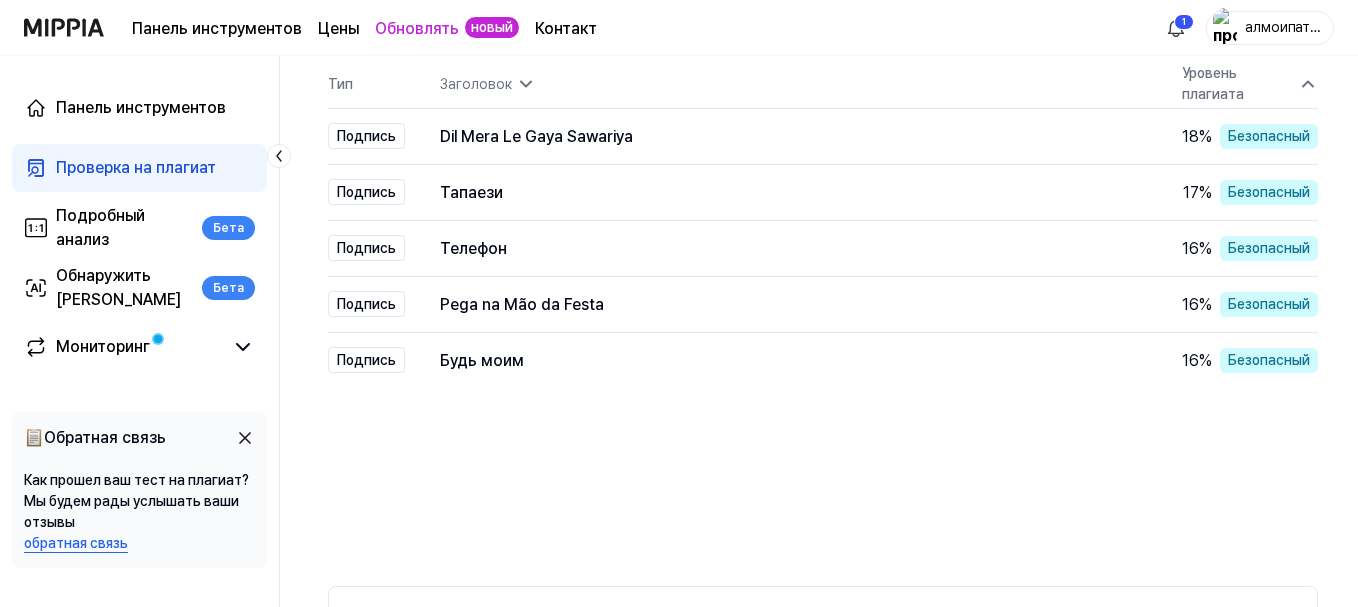 click 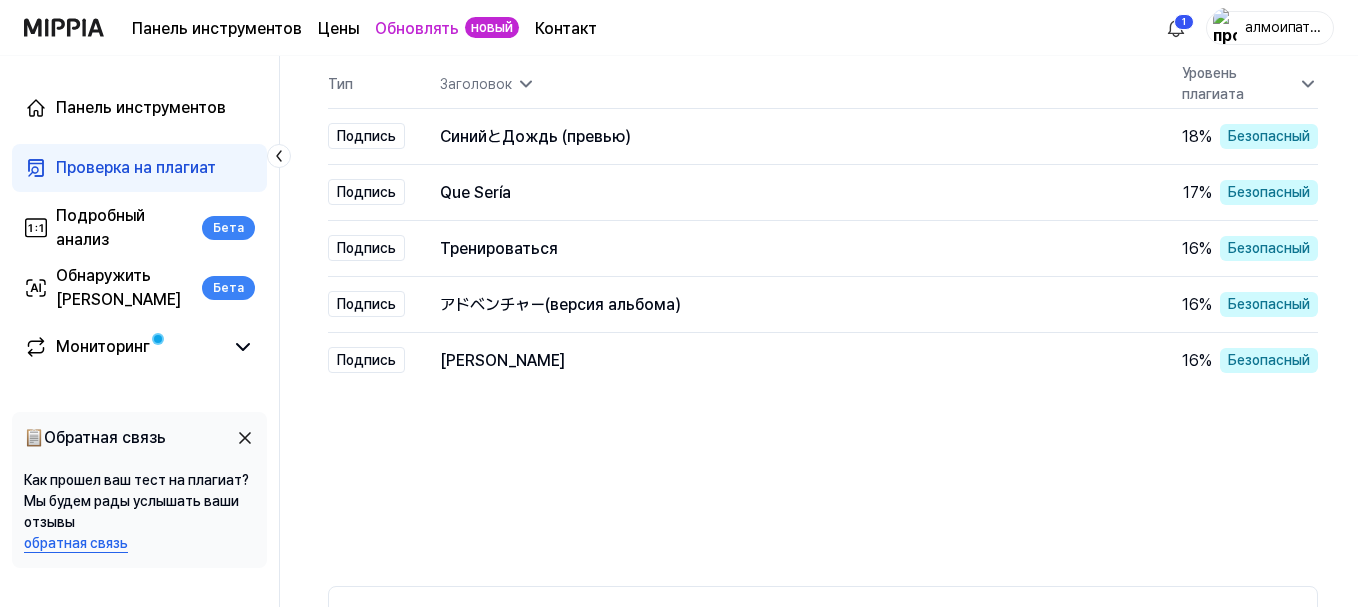 click 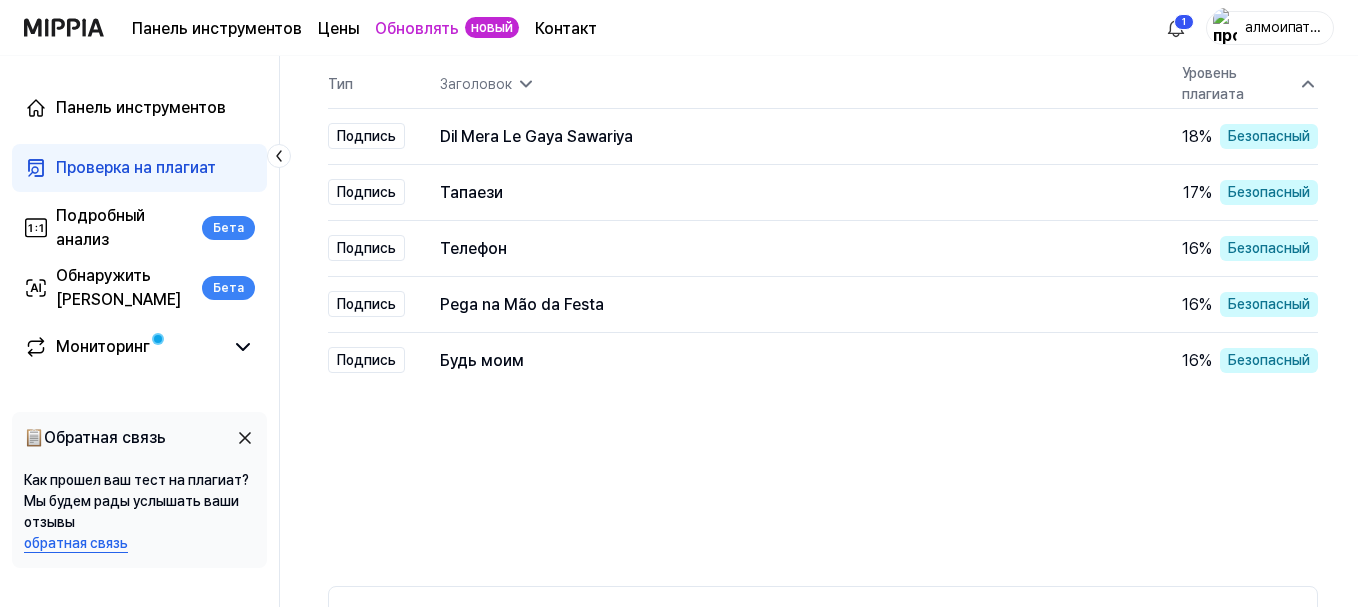 click 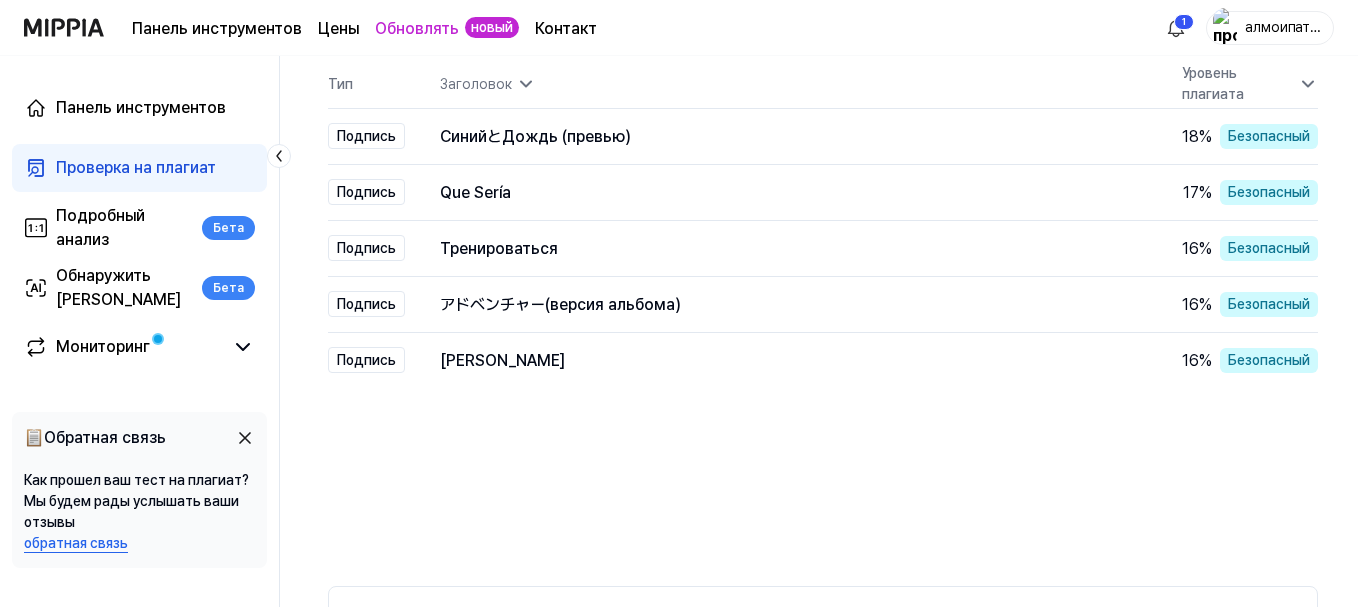 click 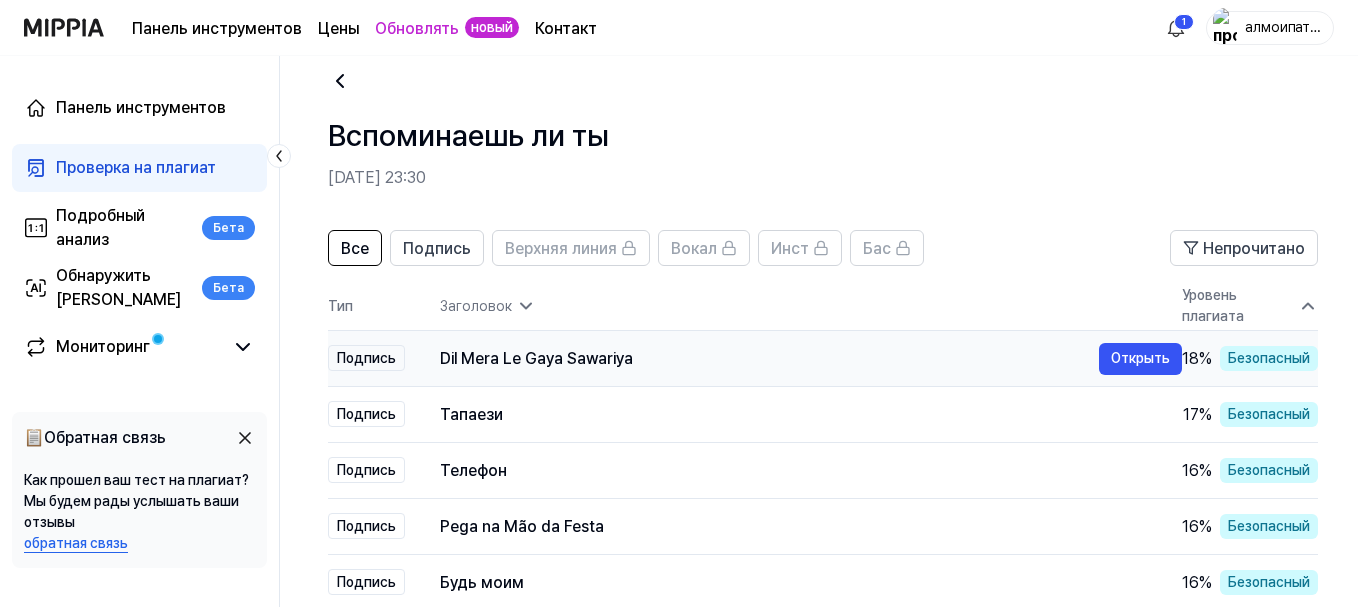 scroll, scrollTop: 38, scrollLeft: 0, axis: vertical 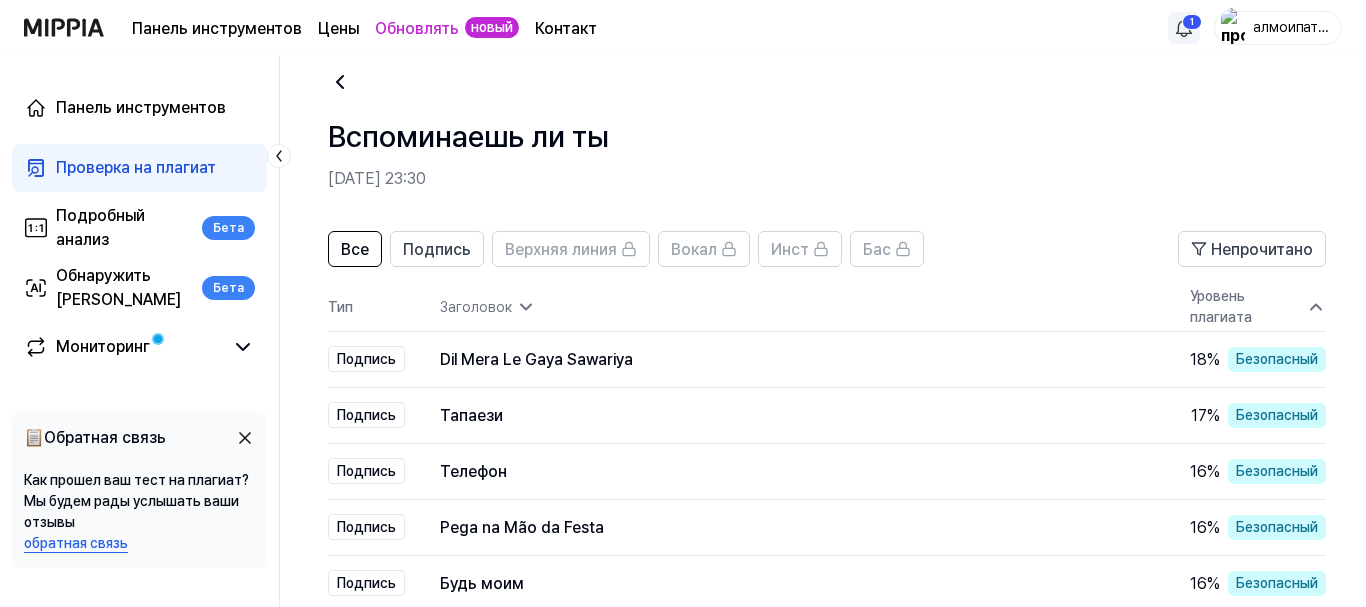 click on "Панель инструментов Цены Обновлять новый Контакт 1 алмоипатово Панель инструментов Проверка на плагиат Подробный анализ Бета Обнаружить ИИ Бета Мониторинг 📋  Обратная связь Как прошел ваш тест на плагиат? Мы будем рады услышать ваши отзывы обратная связь Бесплатный план Проверка на плагиат доступна в: доступно в:     95:02 Начать Вспоминаешь ли ты [DATE] 23:30 Все Подпись Верхняя линия Вокал Инст Бас Непрочитано Все Подпись Вокал Инст Верхняя линия Бас Тип Заголовок Уровень плагиата Высокая ставка Непрочитано Подпись Dil Mera Le Gaya Sawariya Открыть 18  %   Подпись" at bounding box center (683, 265) 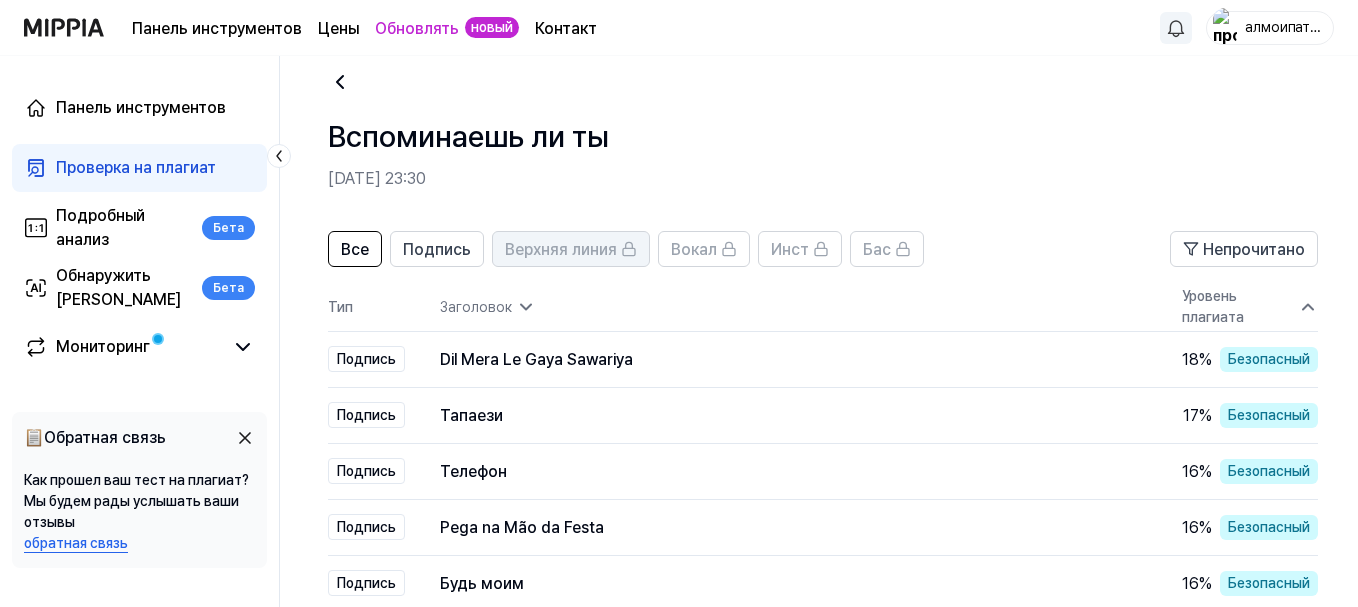 drag, startPoint x: 658, startPoint y: 177, endPoint x: 491, endPoint y: 257, distance: 185.1729 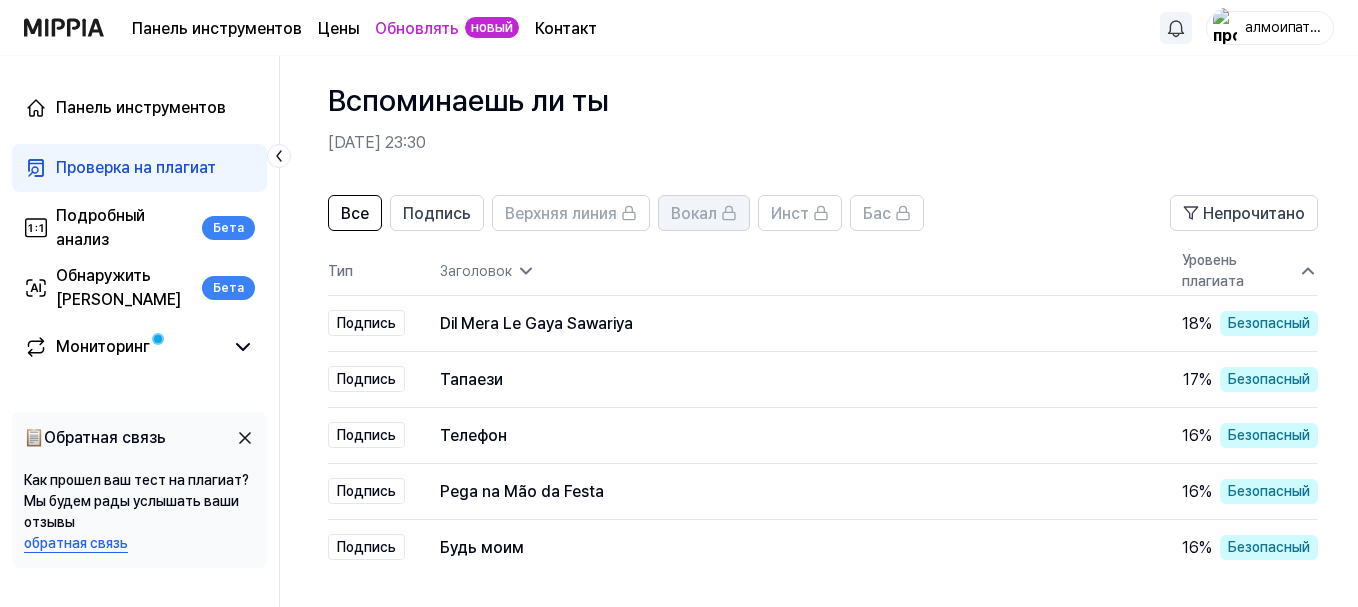 scroll, scrollTop: 73, scrollLeft: 0, axis: vertical 